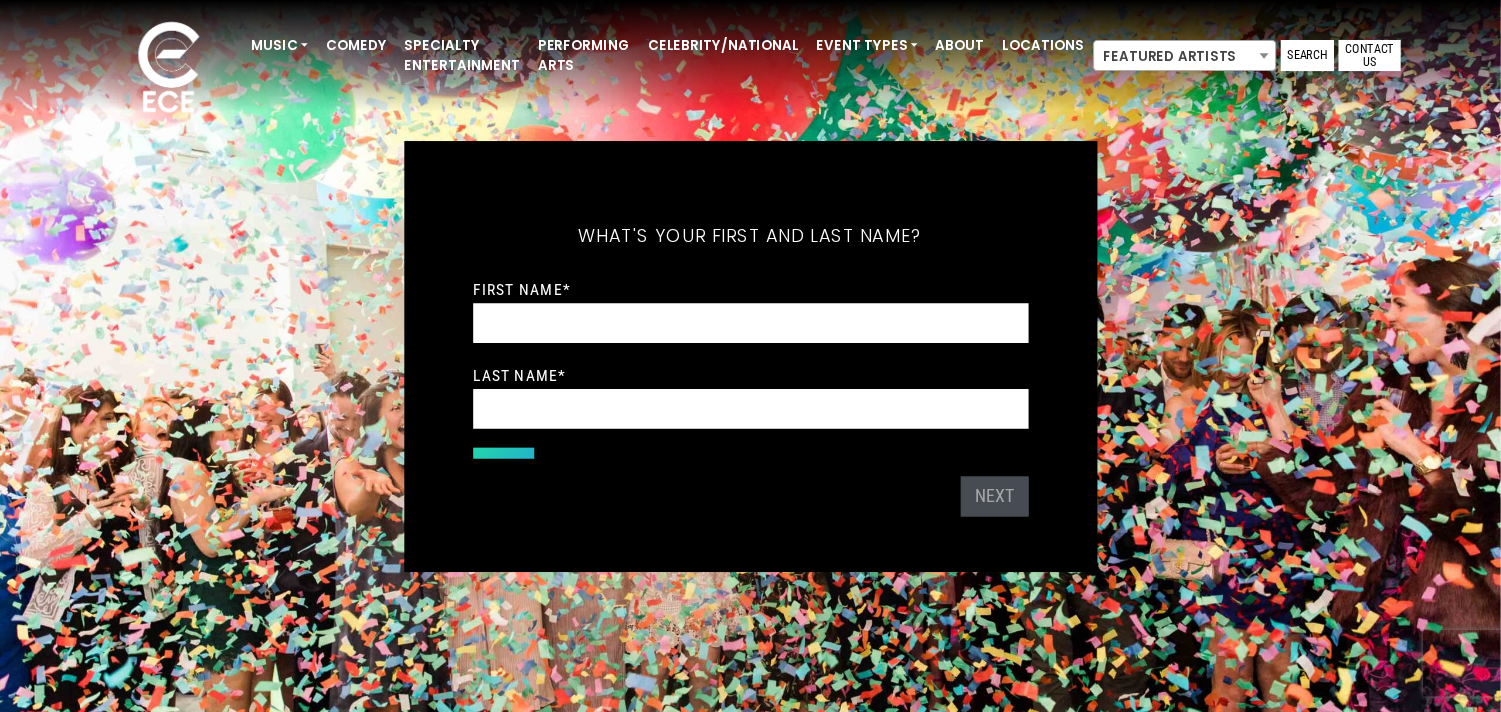scroll, scrollTop: 420, scrollLeft: 0, axis: vertical 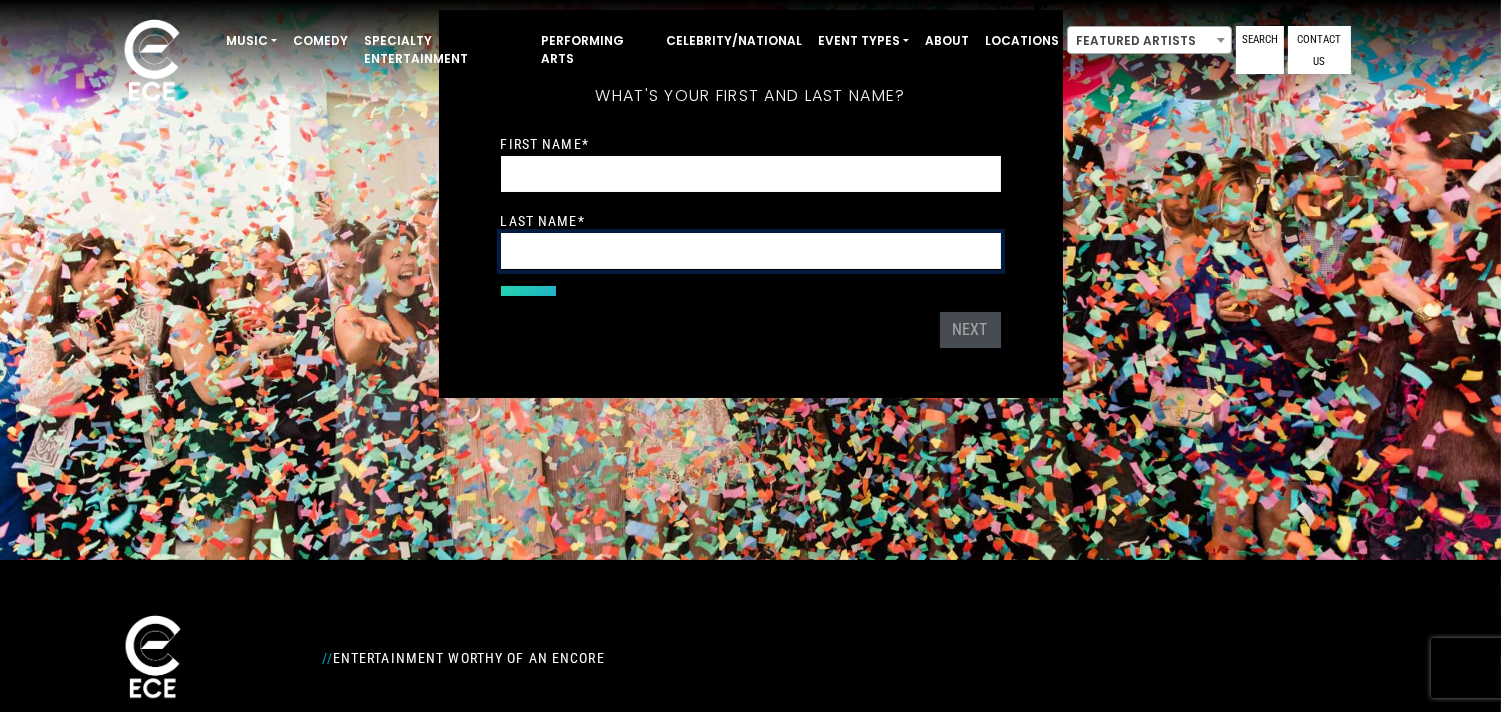 click on "Last Name *" at bounding box center [751, 251] 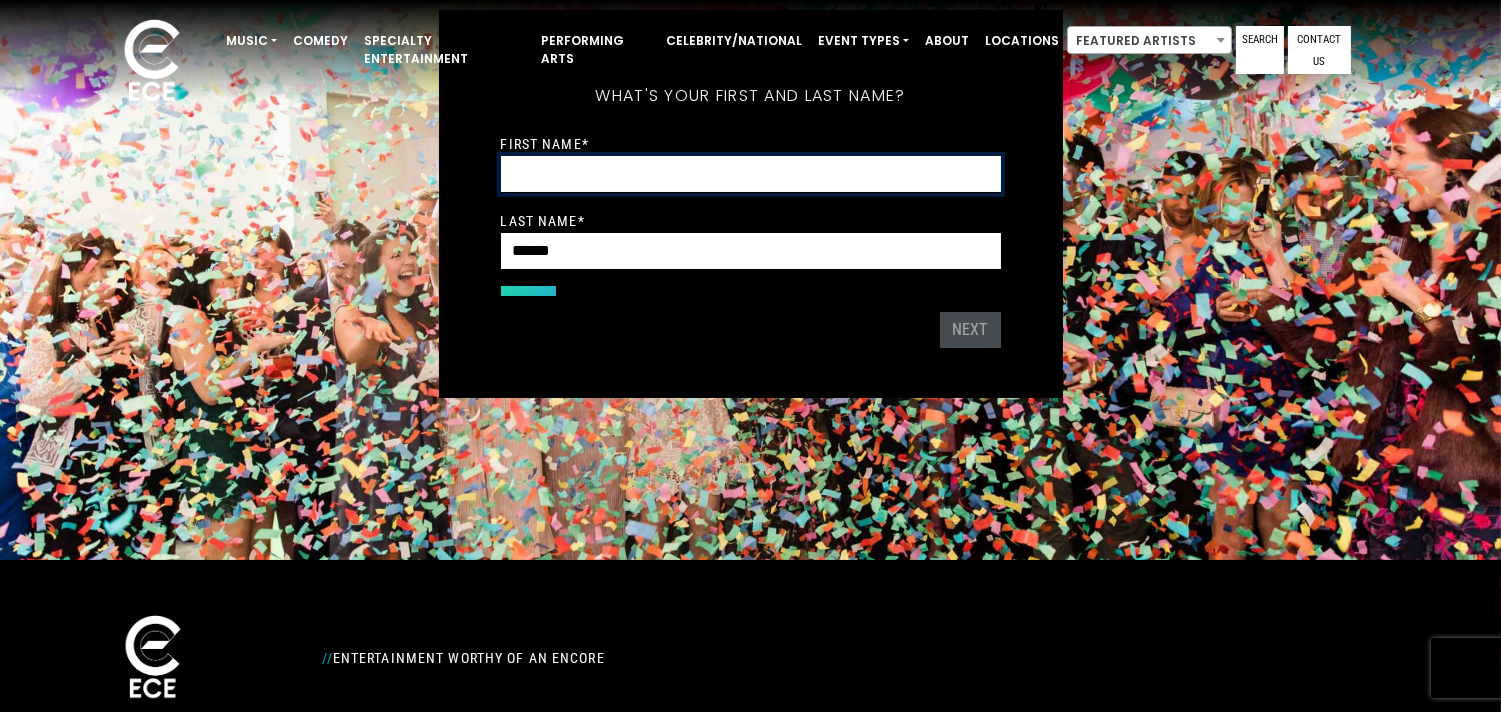 type on "*****" 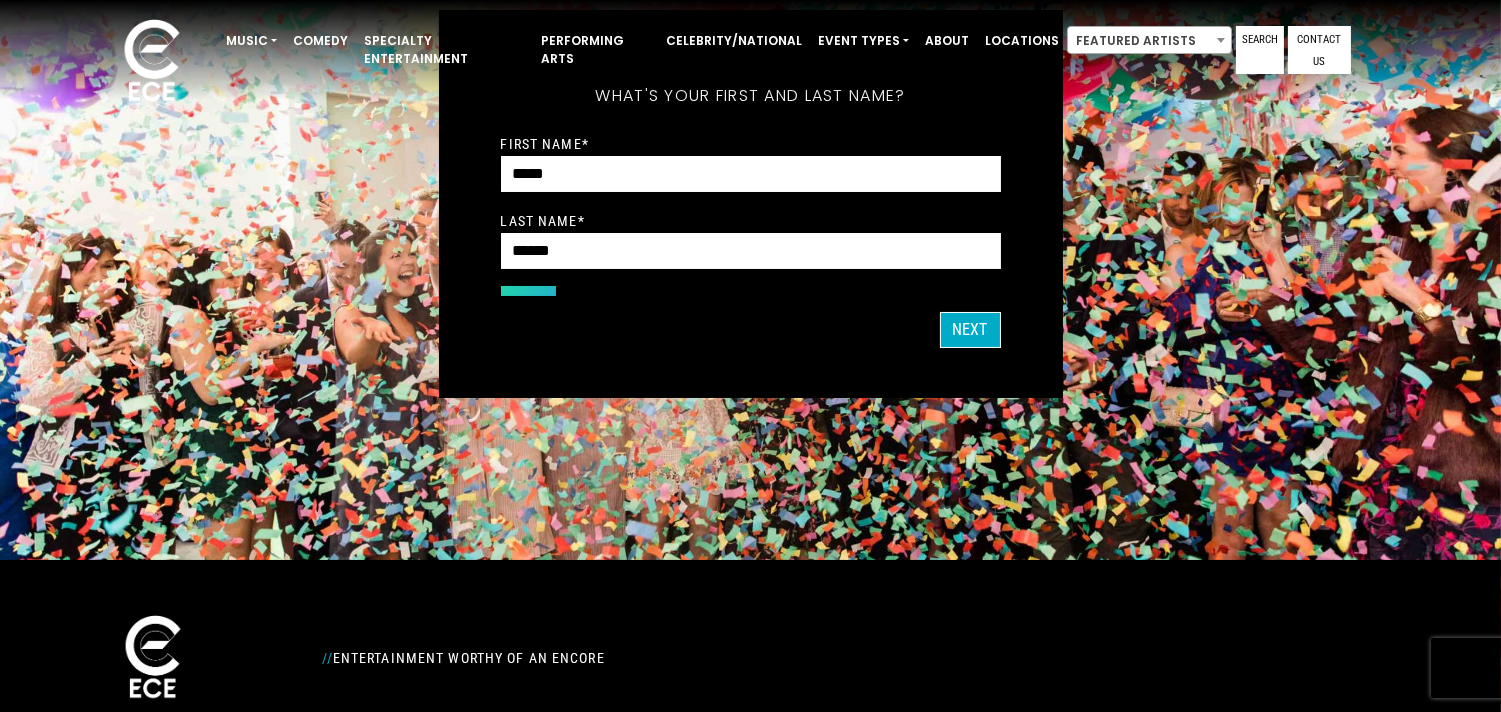 click on "Next" at bounding box center [970, 330] 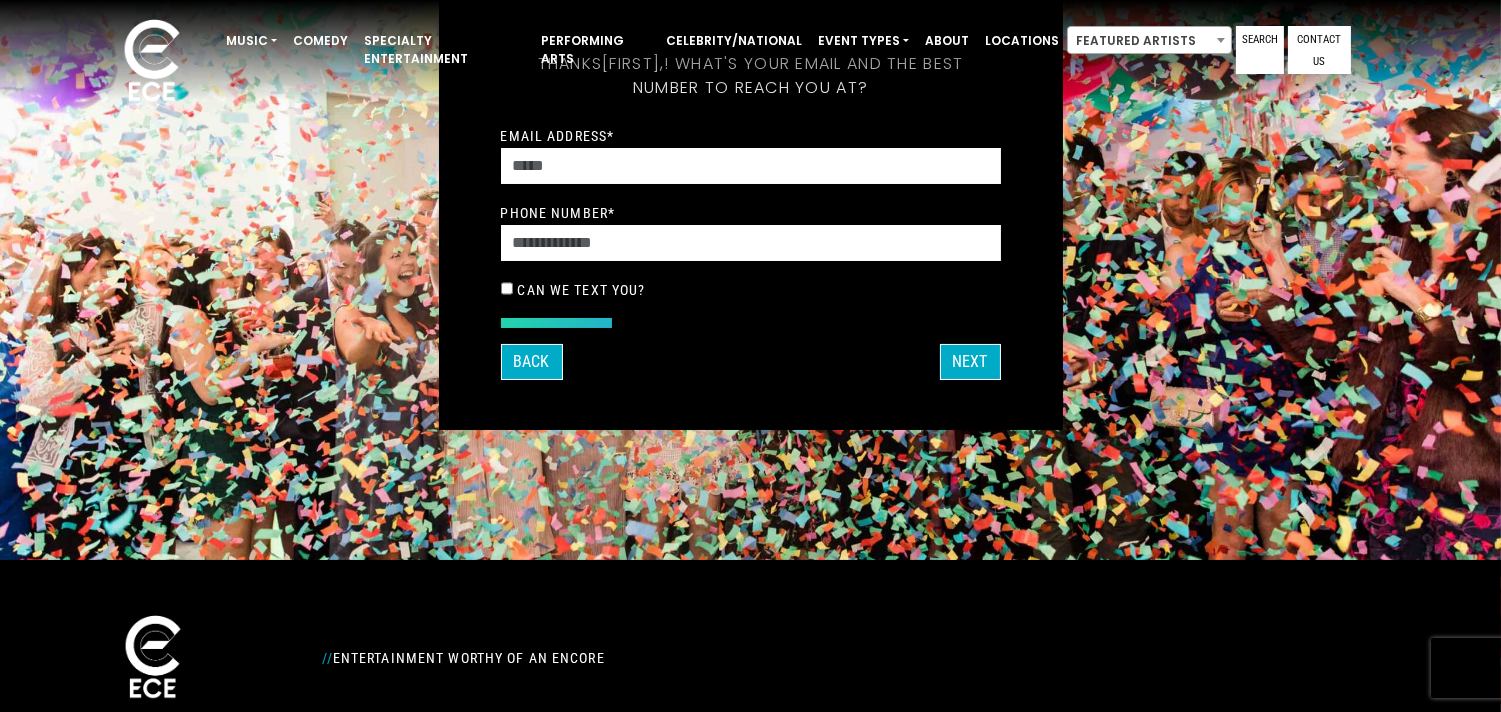 scroll, scrollTop: 120, scrollLeft: 0, axis: vertical 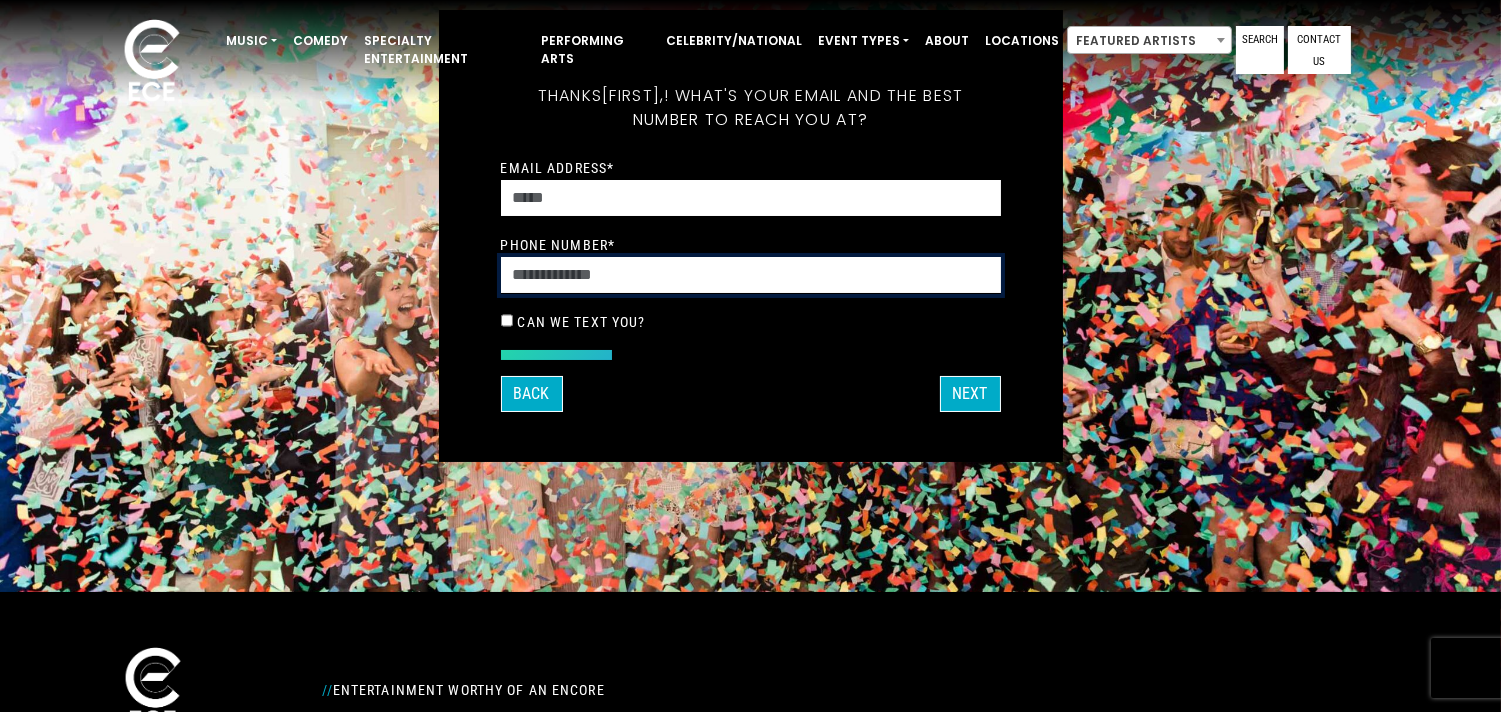 drag, startPoint x: 651, startPoint y: 282, endPoint x: 650, endPoint y: 294, distance: 12.0415945 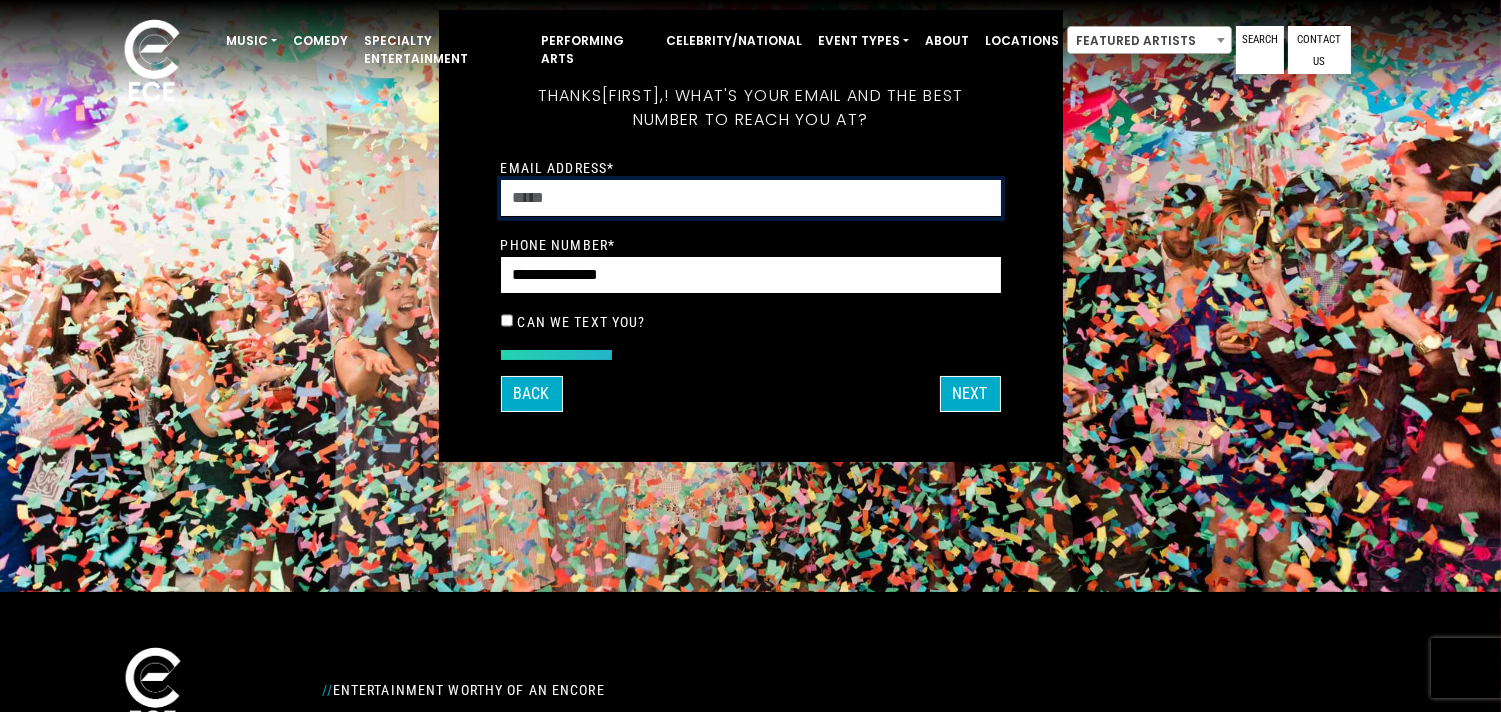 type on "**********" 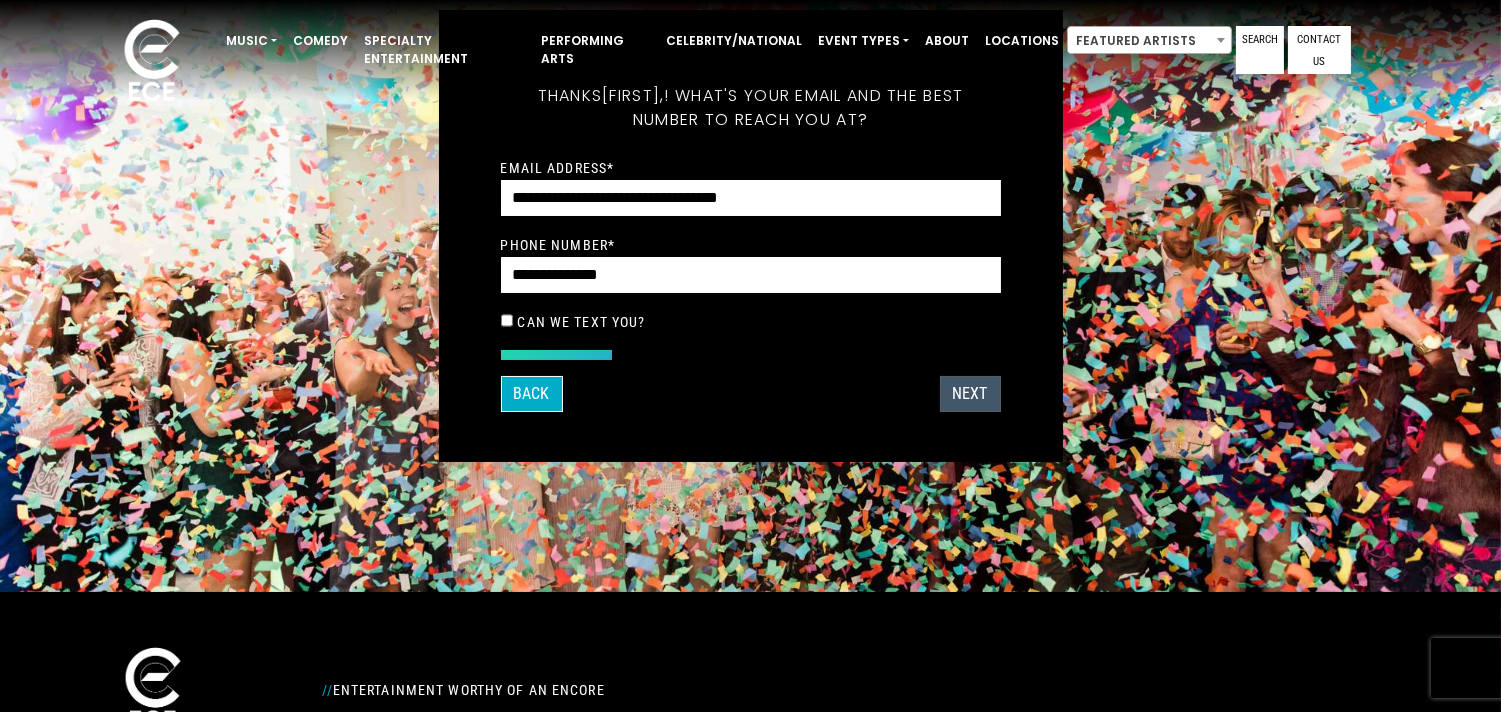 click on "Next" at bounding box center [970, 394] 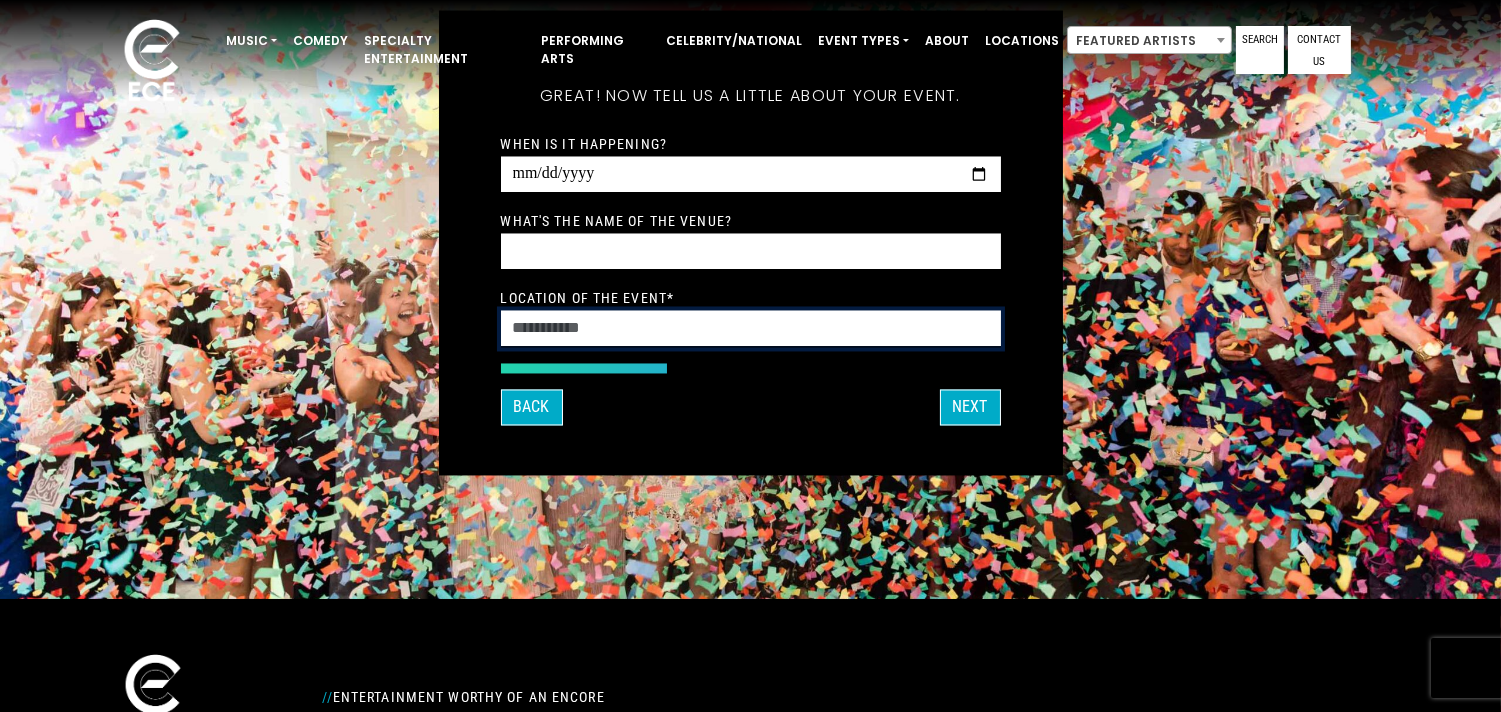click on "Location of the event *" at bounding box center [751, 329] 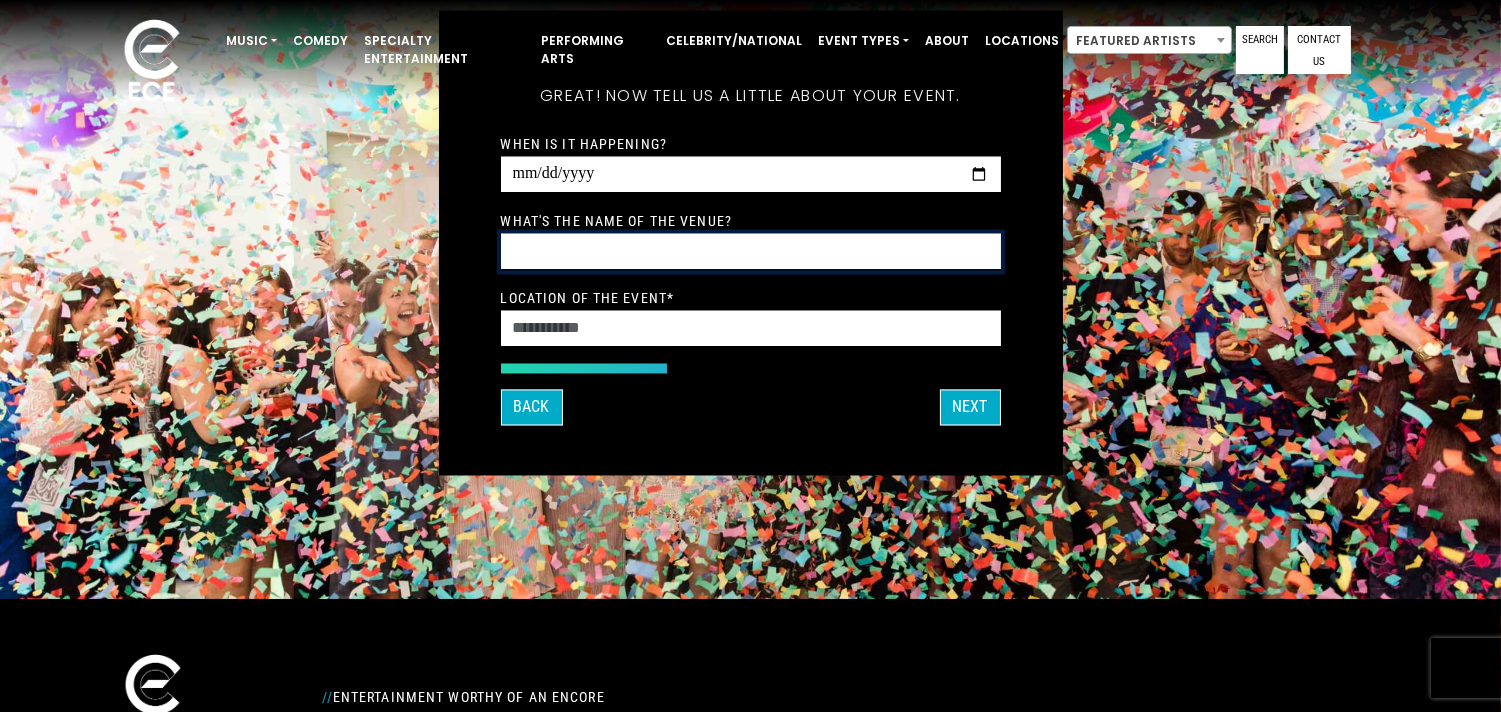 click on "What's the name of the venue?" at bounding box center [751, 252] 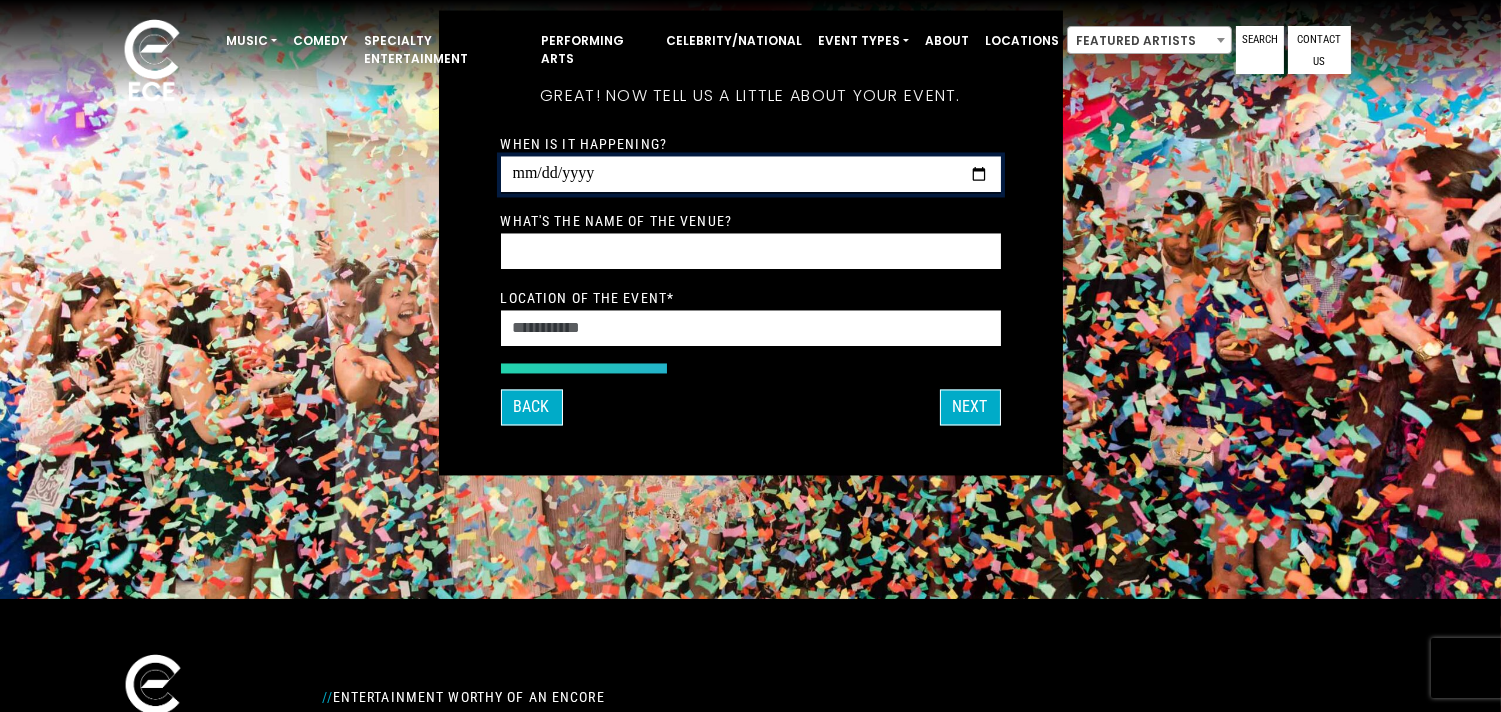 click on "When is it happening?" at bounding box center [751, 175] 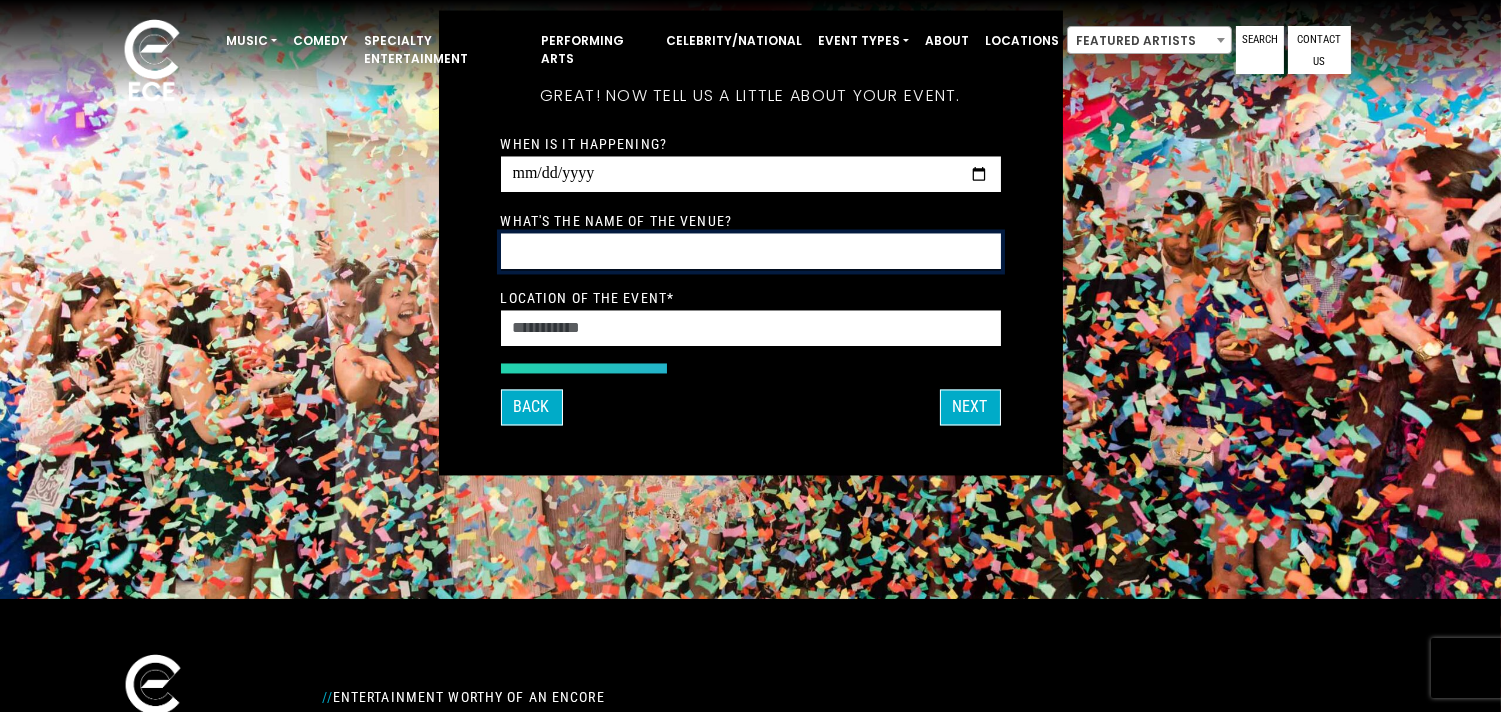 click on "What's the name of the venue?" at bounding box center (751, 252) 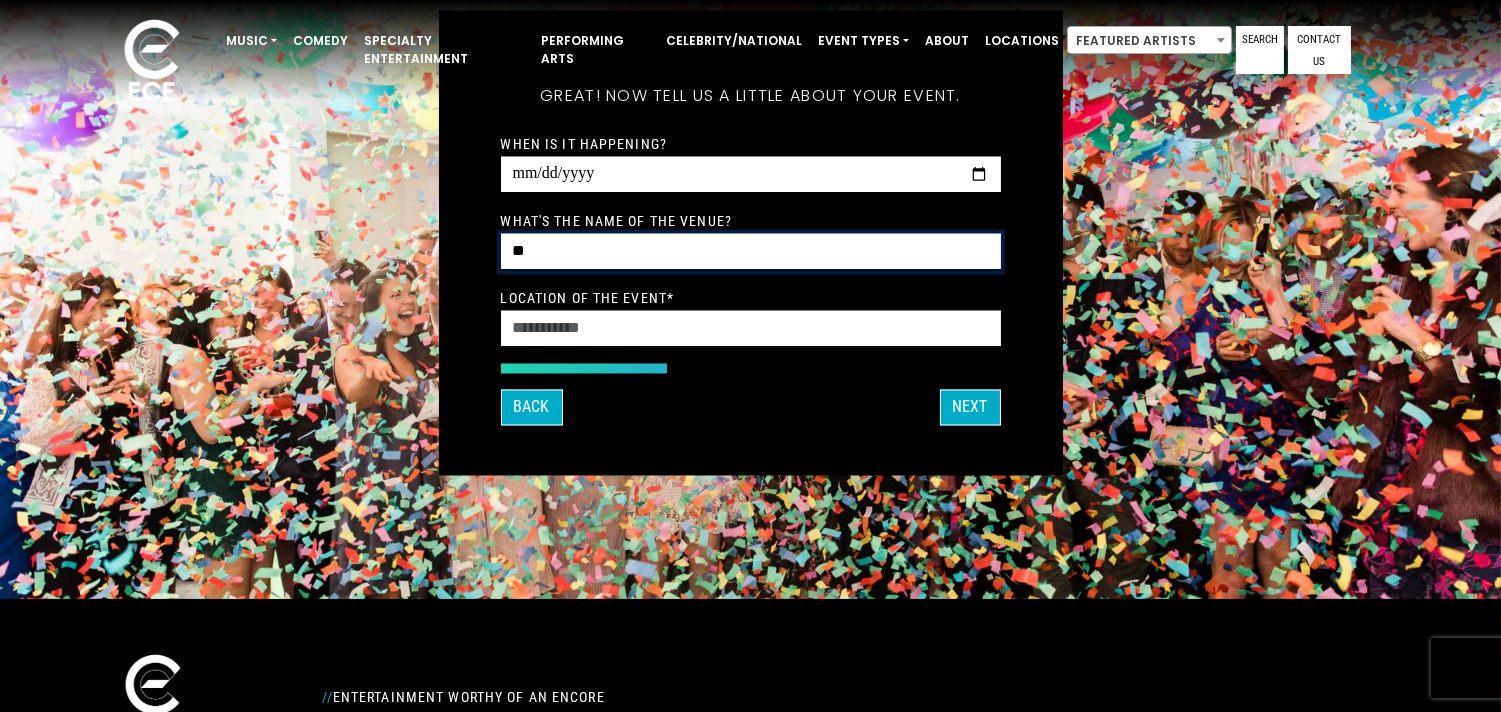 type on "**" 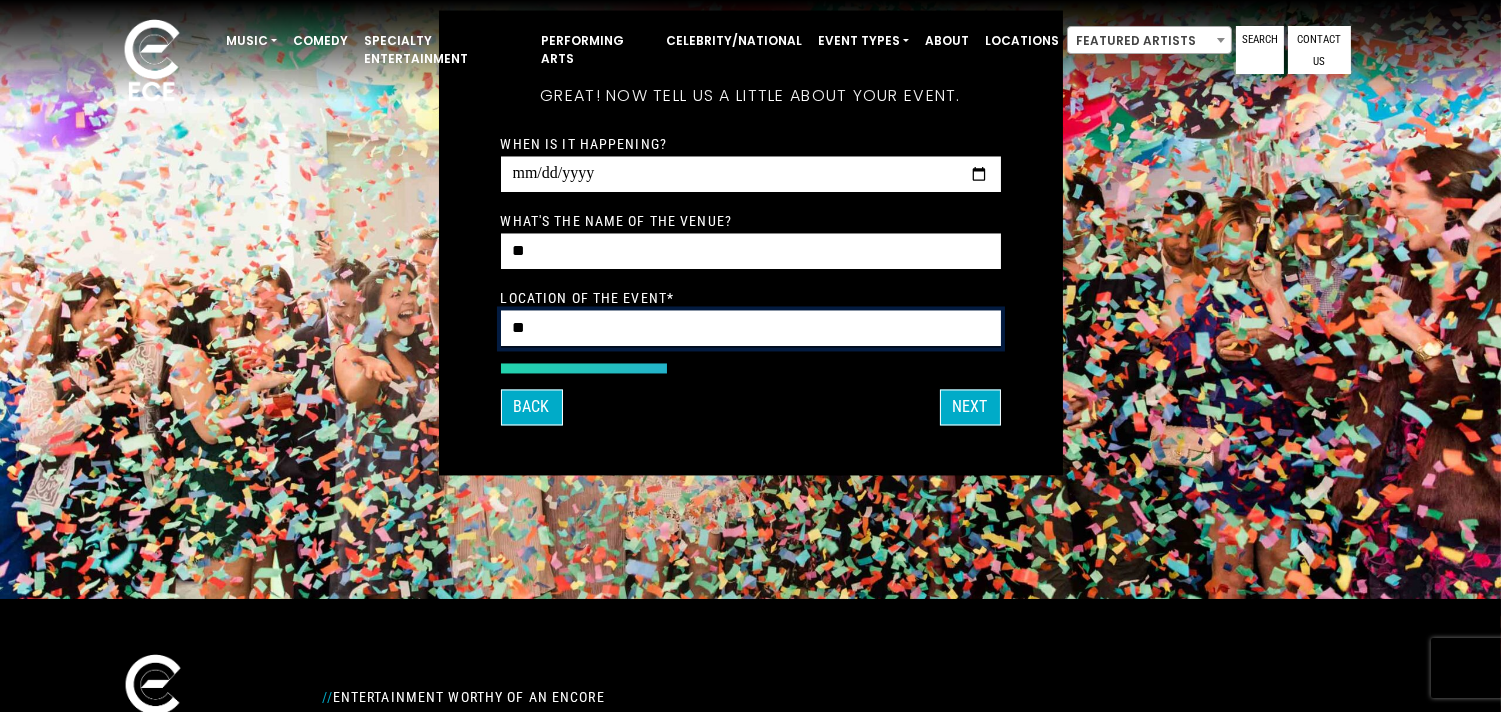 type on "**" 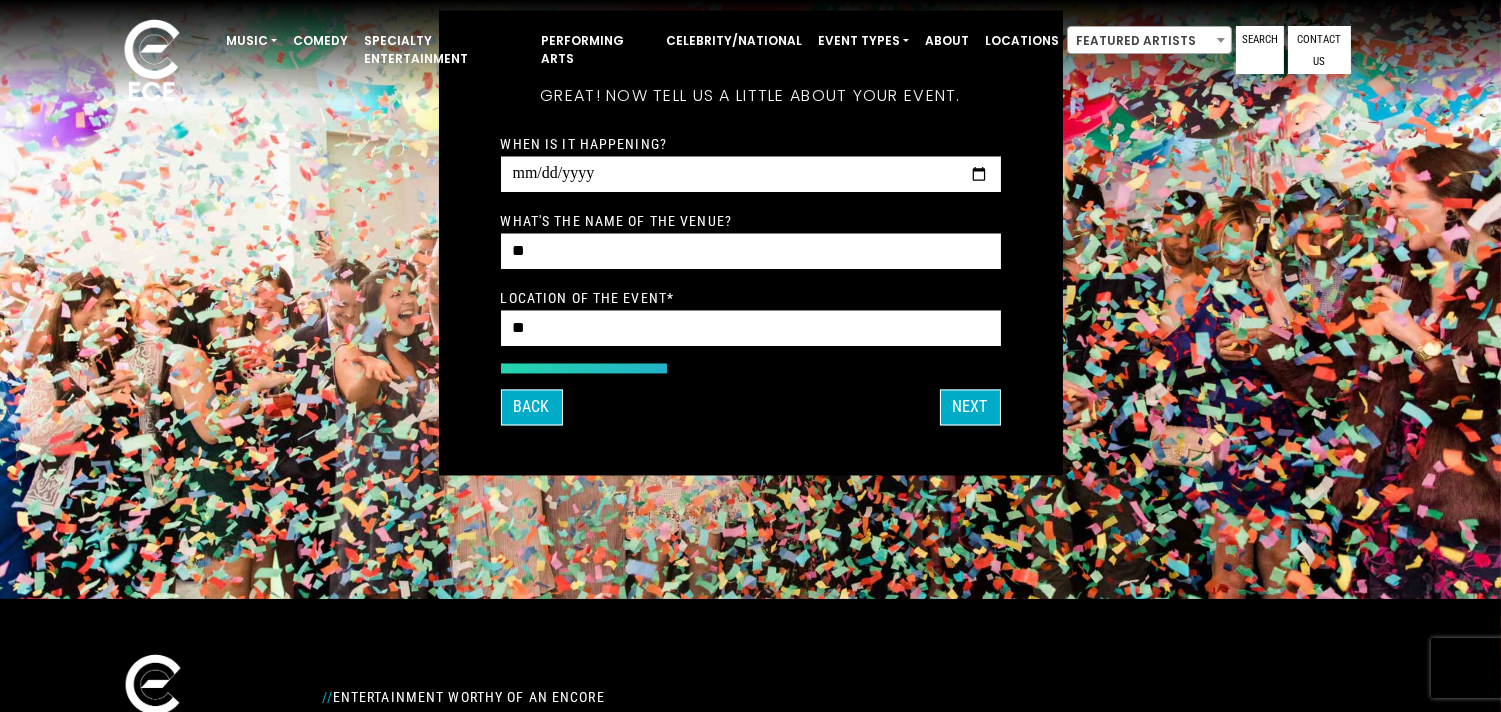 type 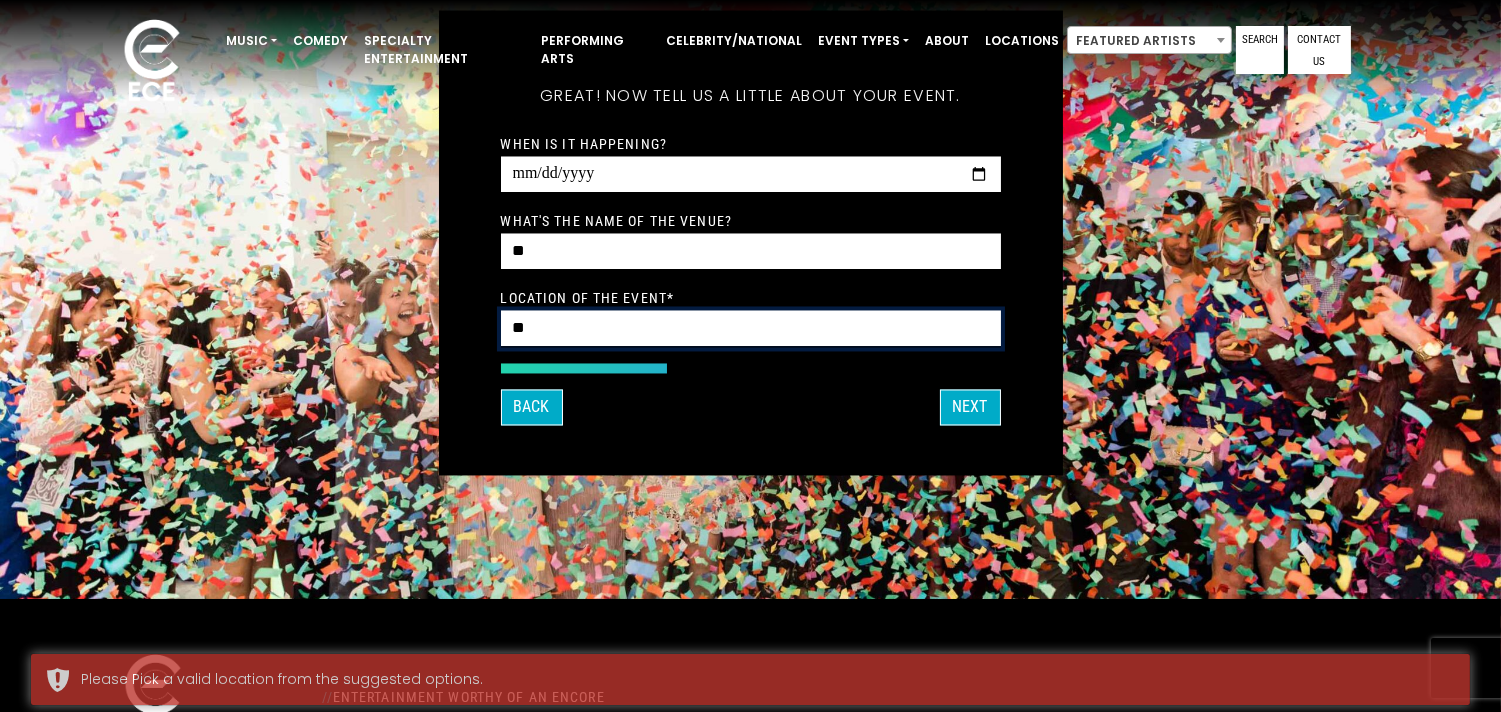 click on "**" at bounding box center [751, 329] 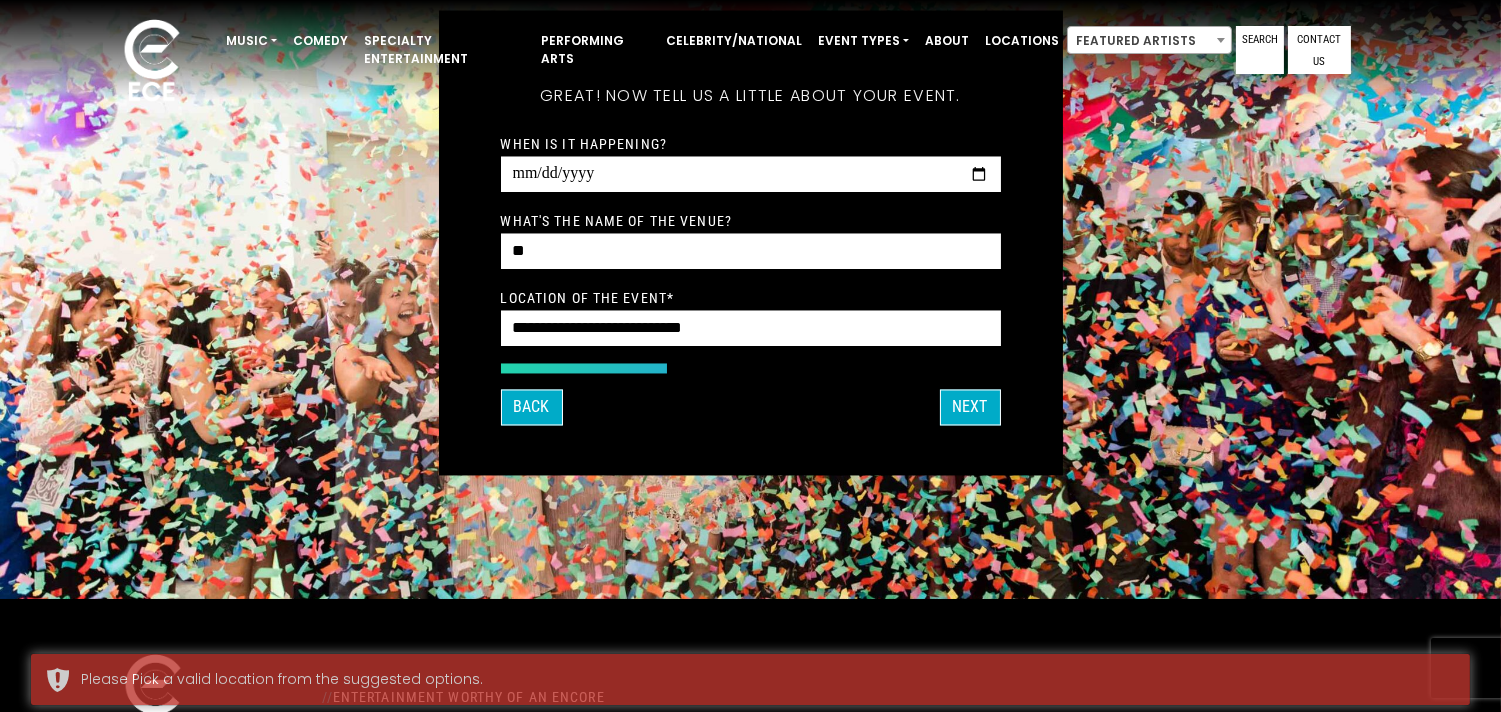 type on "**********" 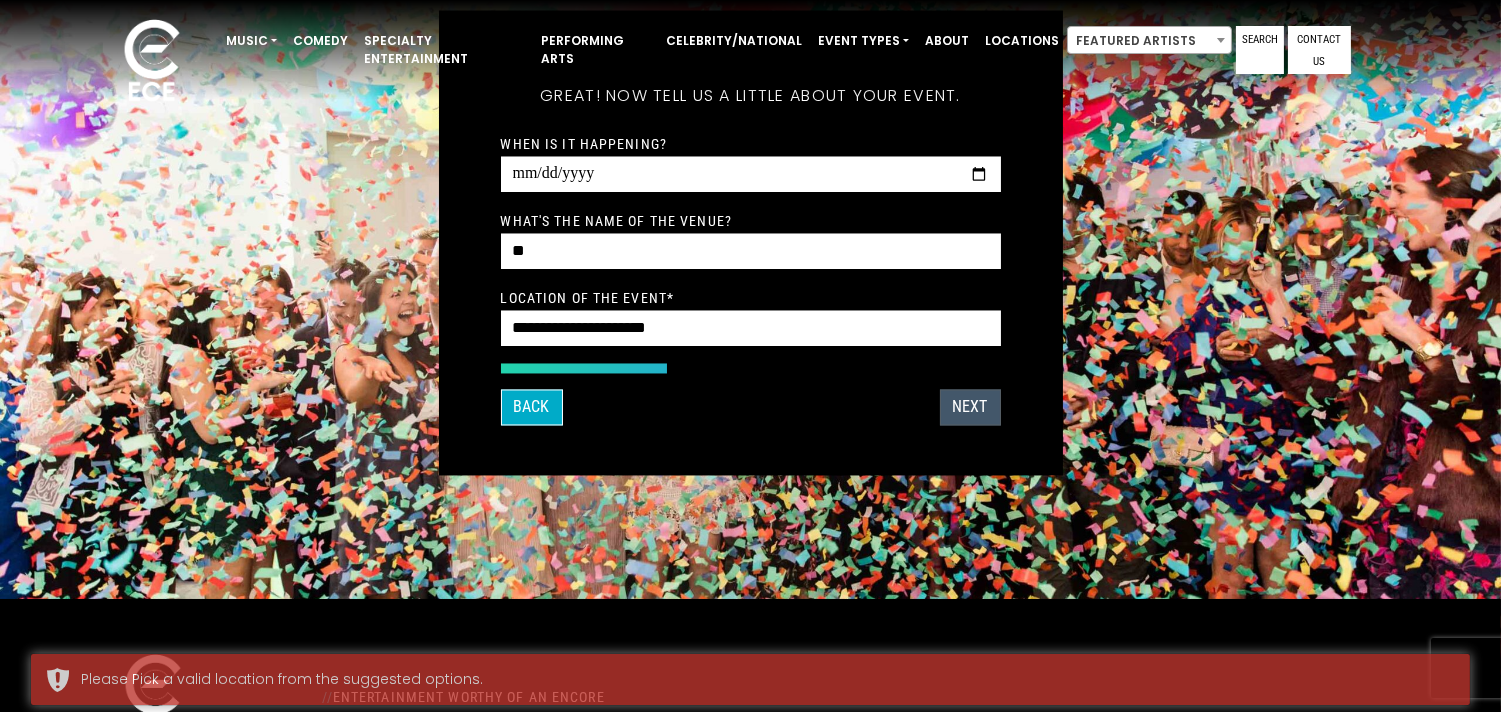 click on "Next" at bounding box center (970, 408) 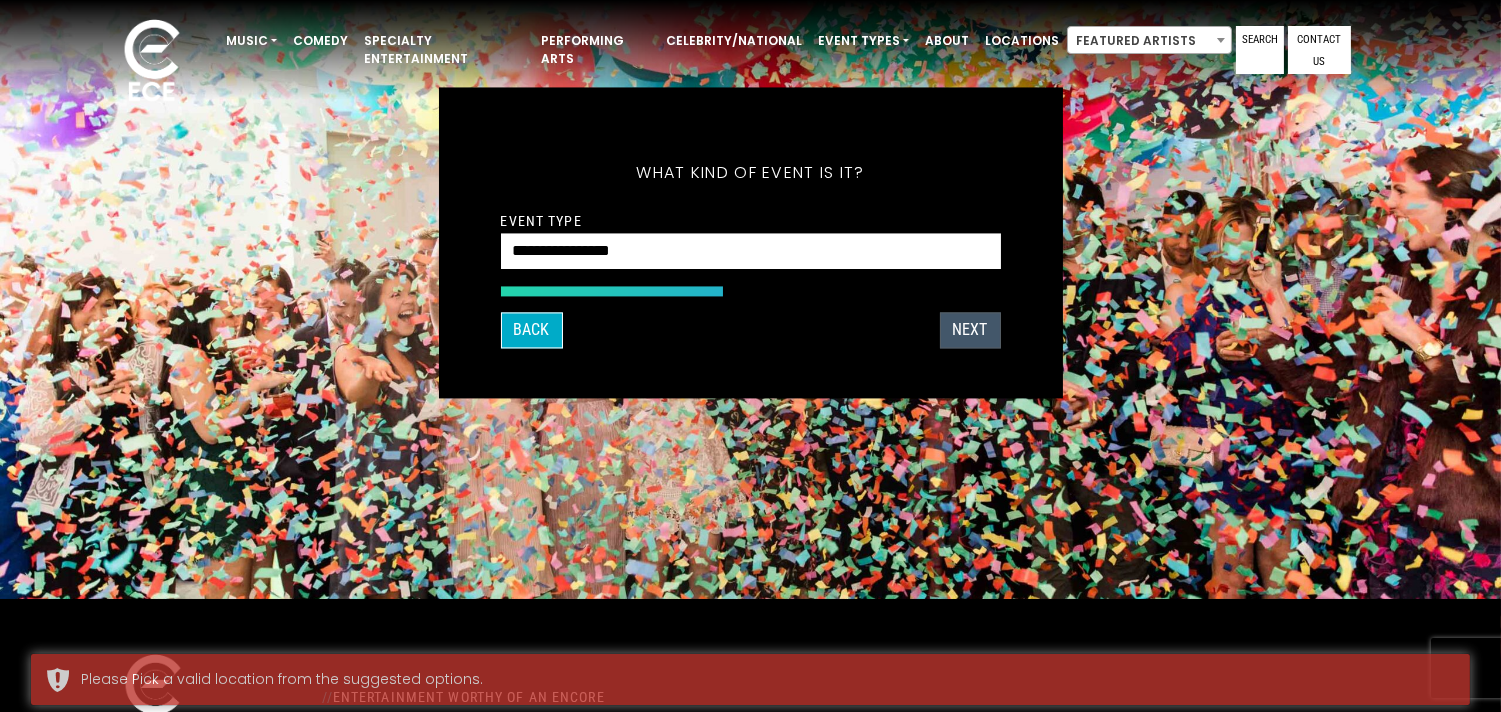 scroll, scrollTop: 190, scrollLeft: 0, axis: vertical 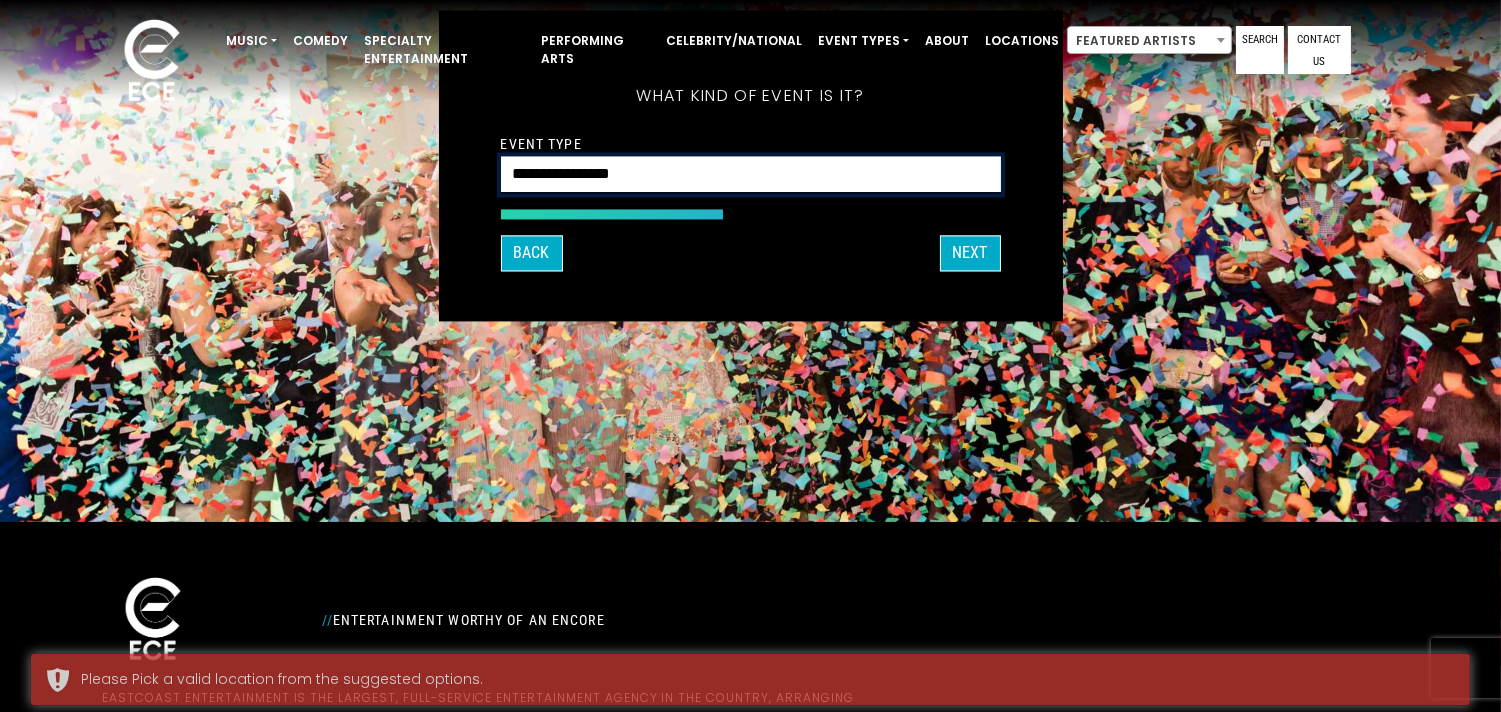 click on "**********" at bounding box center [751, 174] 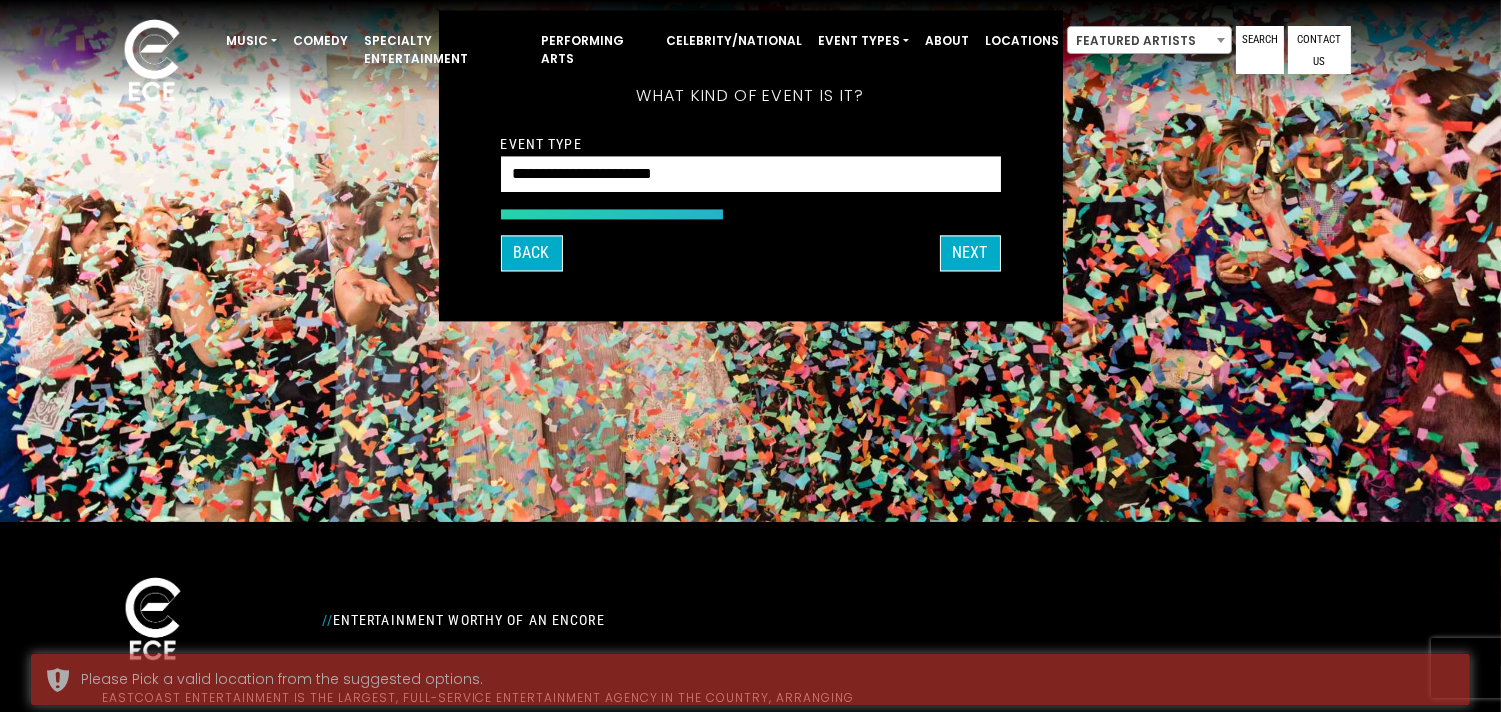 drag, startPoint x: 917, startPoint y: 278, endPoint x: 956, endPoint y: 270, distance: 39.812057 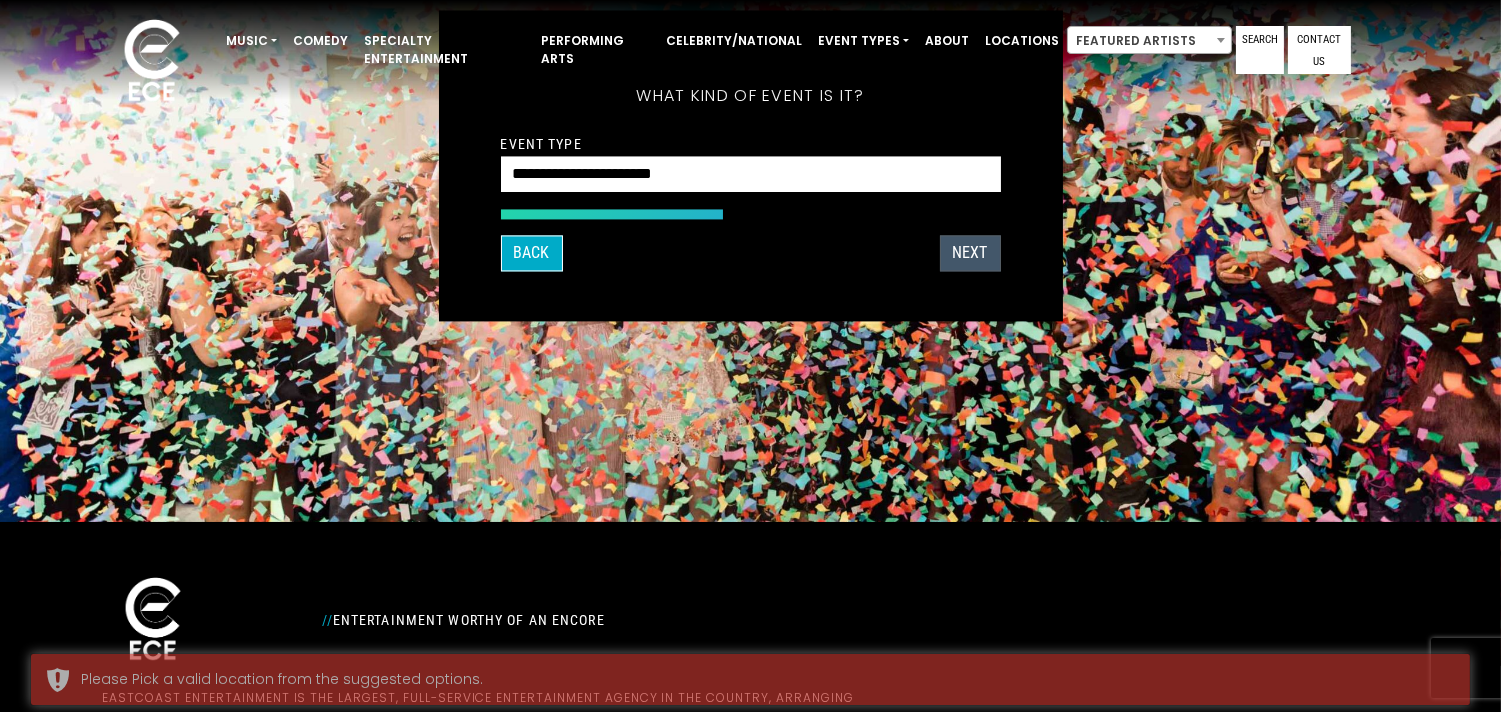 click on "What's your first and last name?
Thanks  [PERSON], ! What's your email and the best number to reach you at?
Great! Now tell us a little about your event.
What kind of event is it?
Let's get some names for the wedding:
* *" at bounding box center [751, 165] 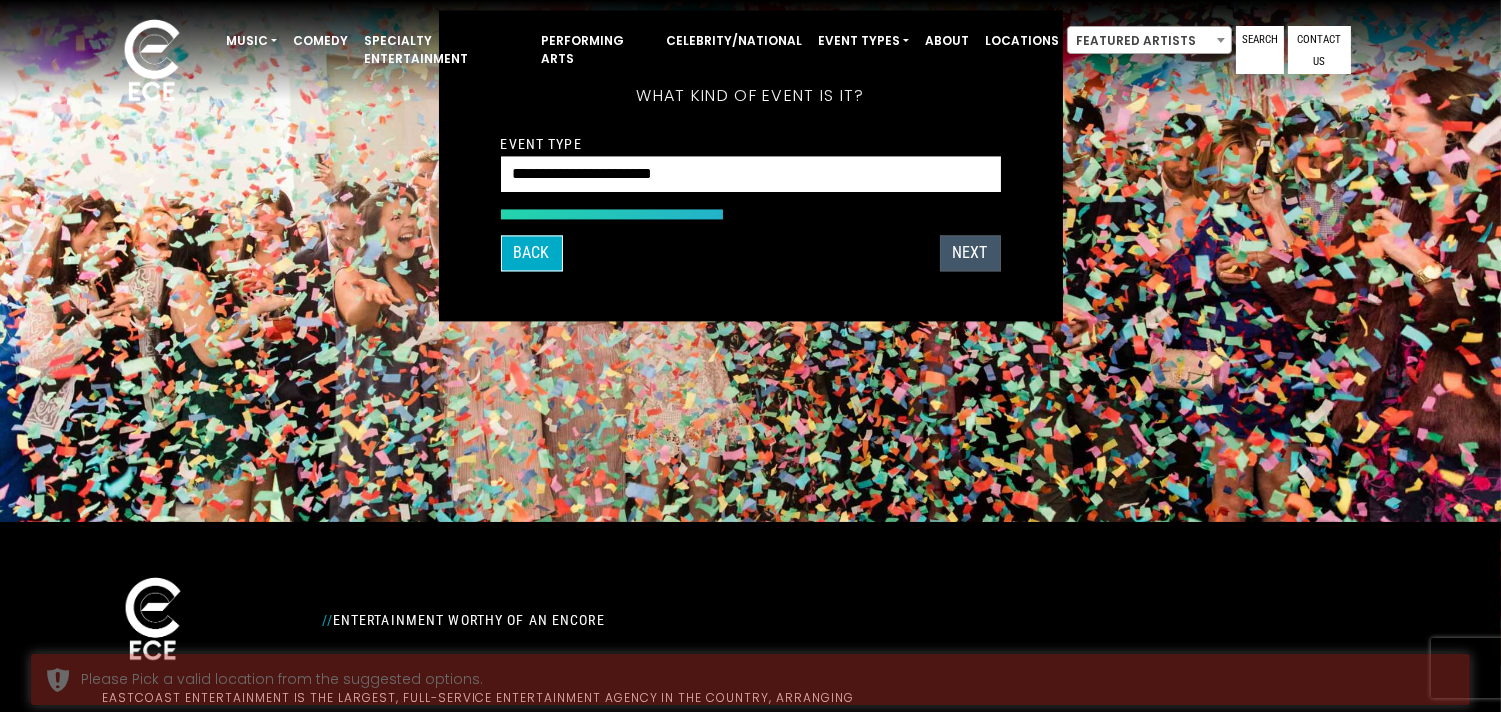 click on "Next" at bounding box center [970, 254] 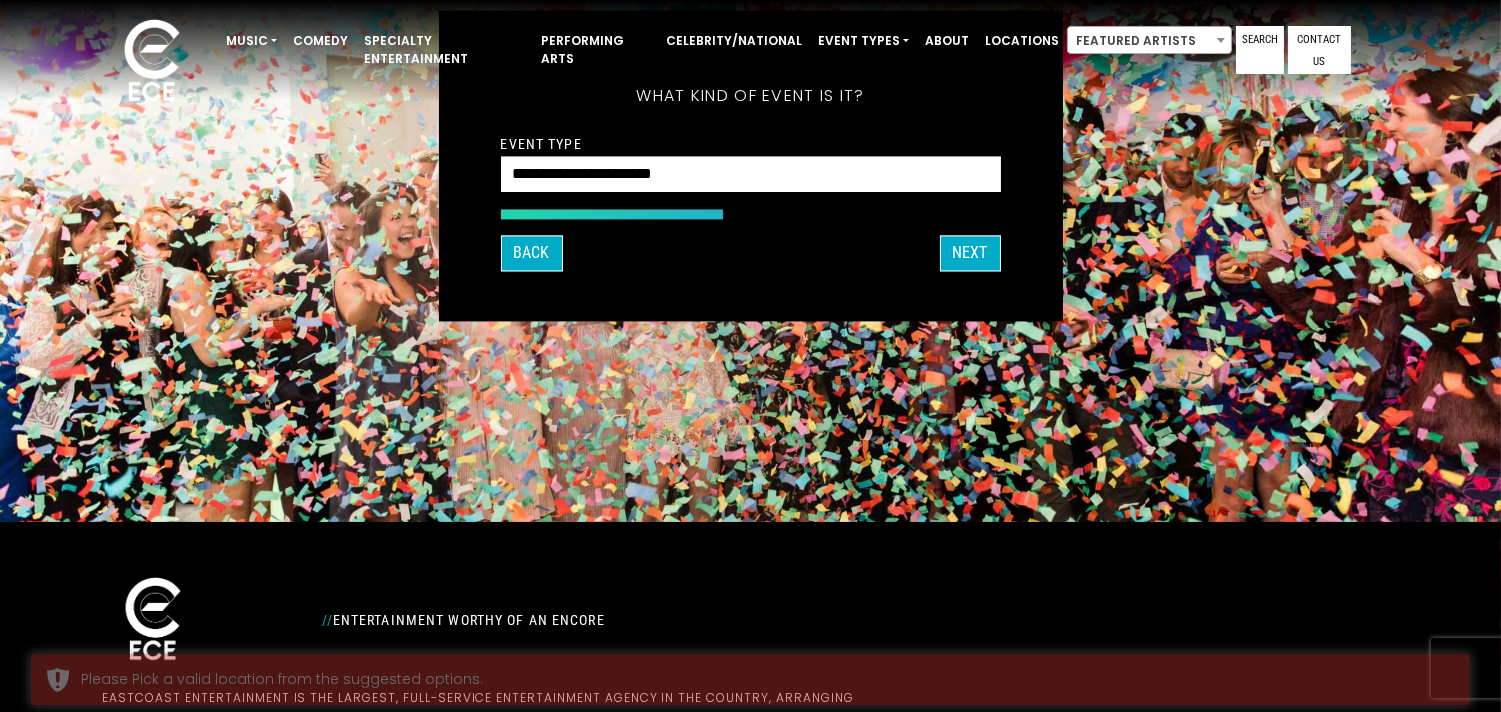 scroll, scrollTop: 130, scrollLeft: 0, axis: vertical 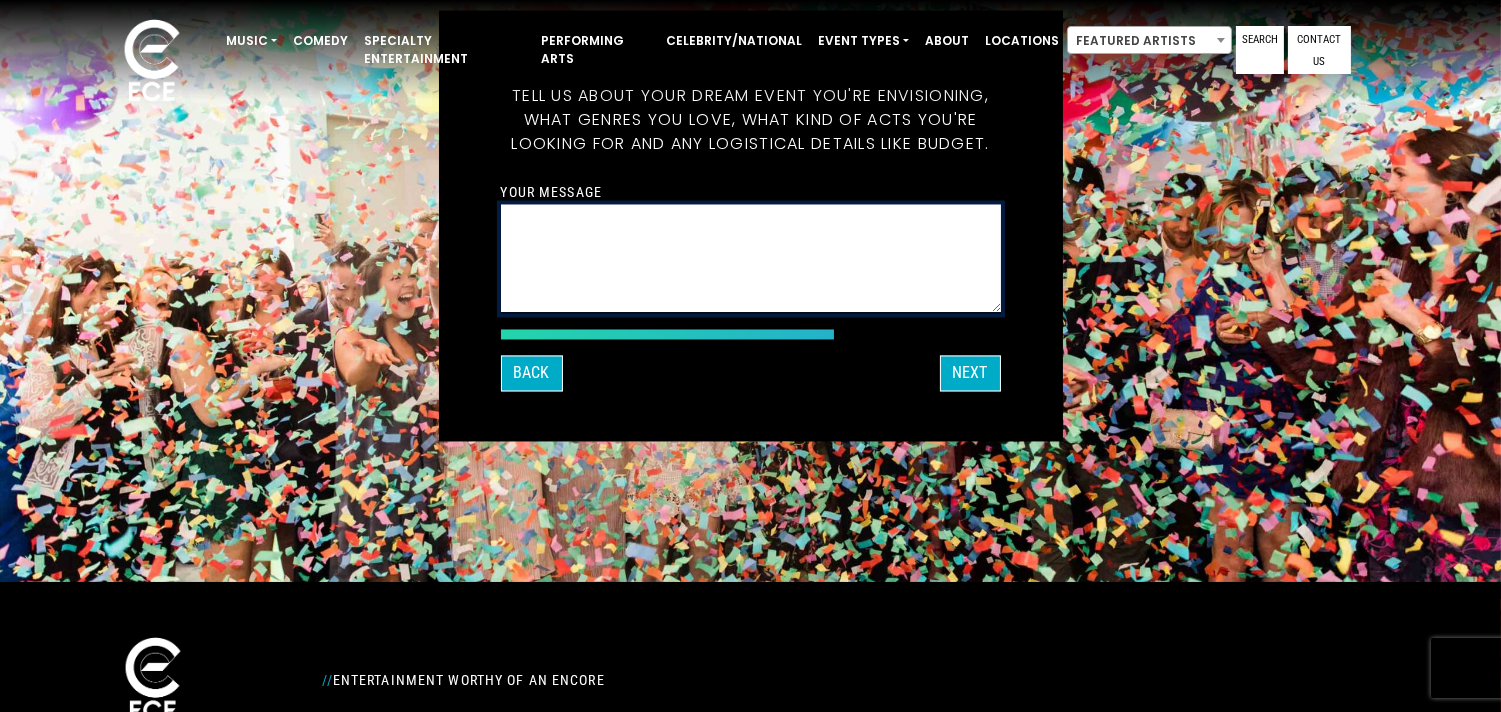 click on "Your message" at bounding box center [751, 259] 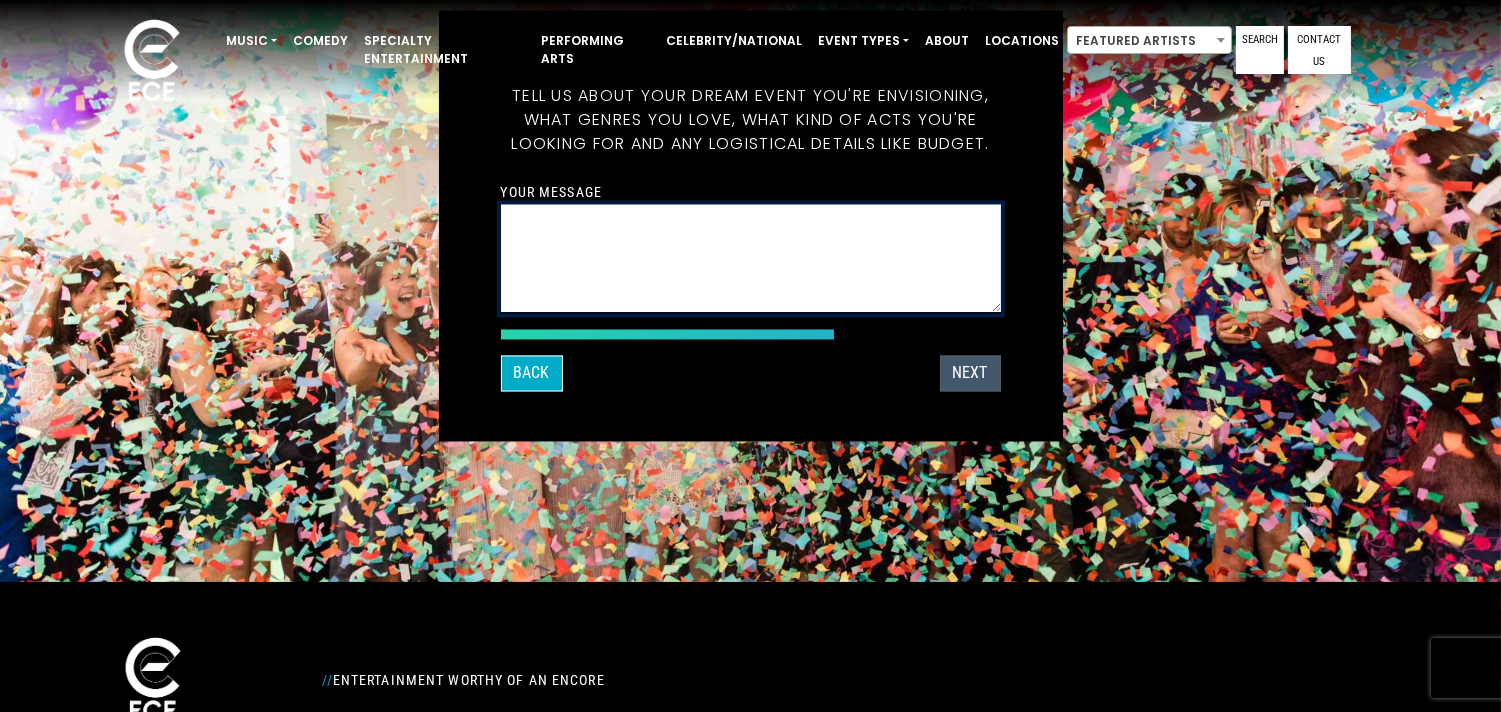 paste on "**********" 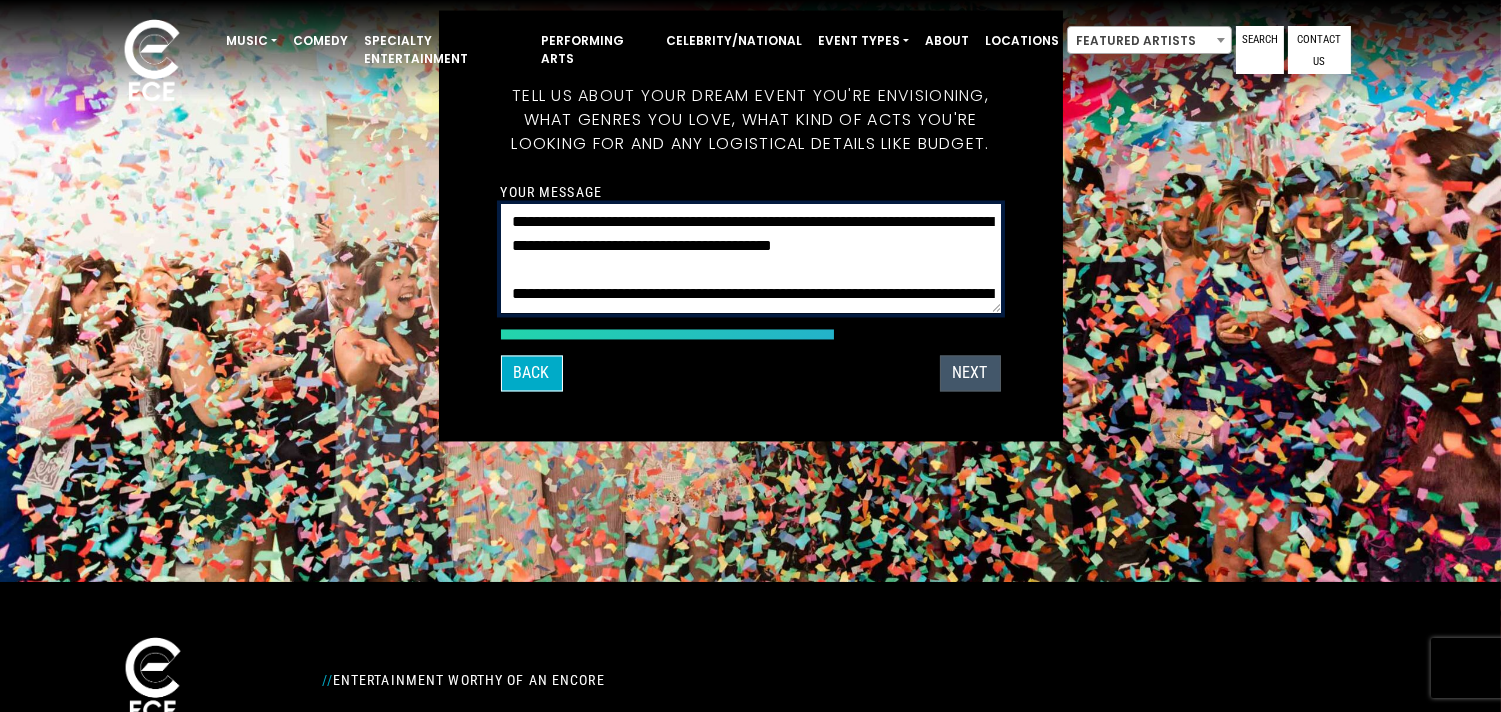 scroll, scrollTop: 353, scrollLeft: 0, axis: vertical 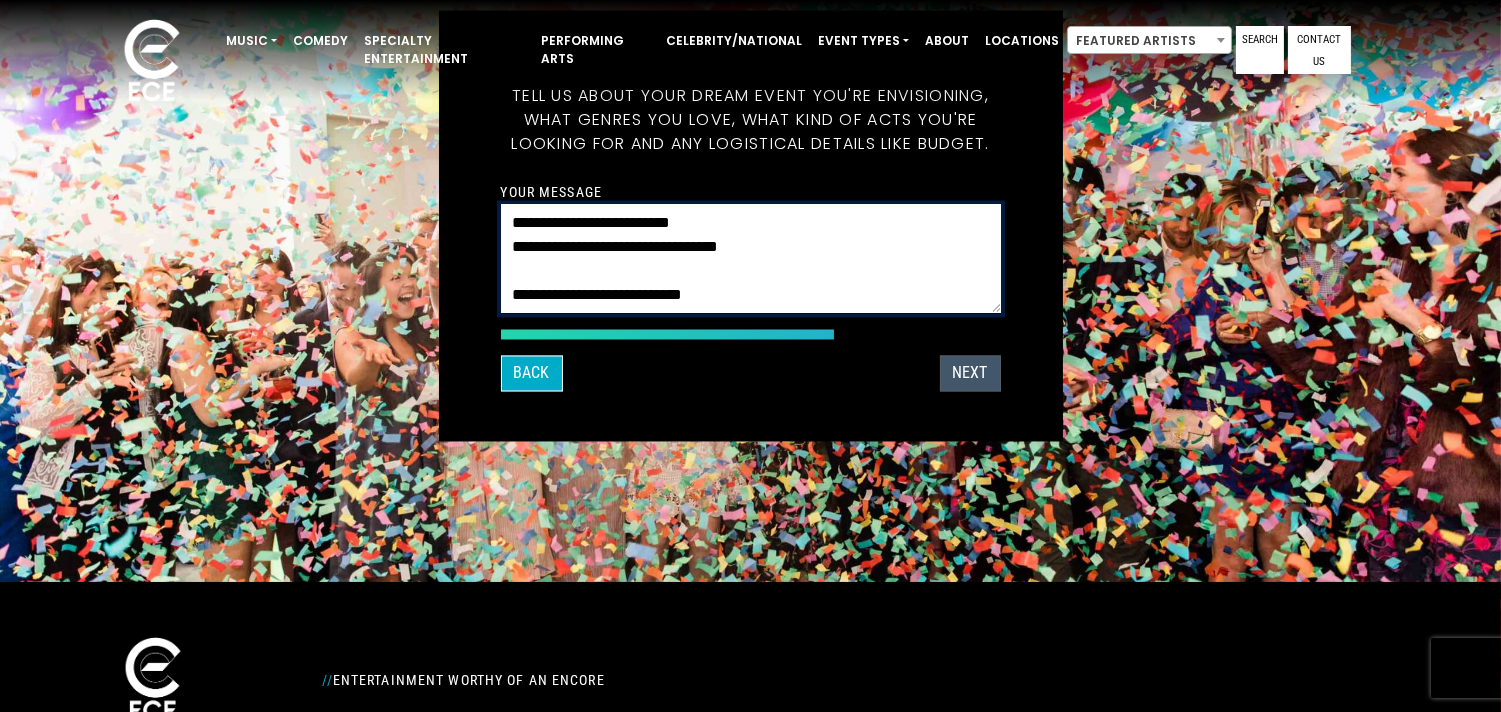 type on "**********" 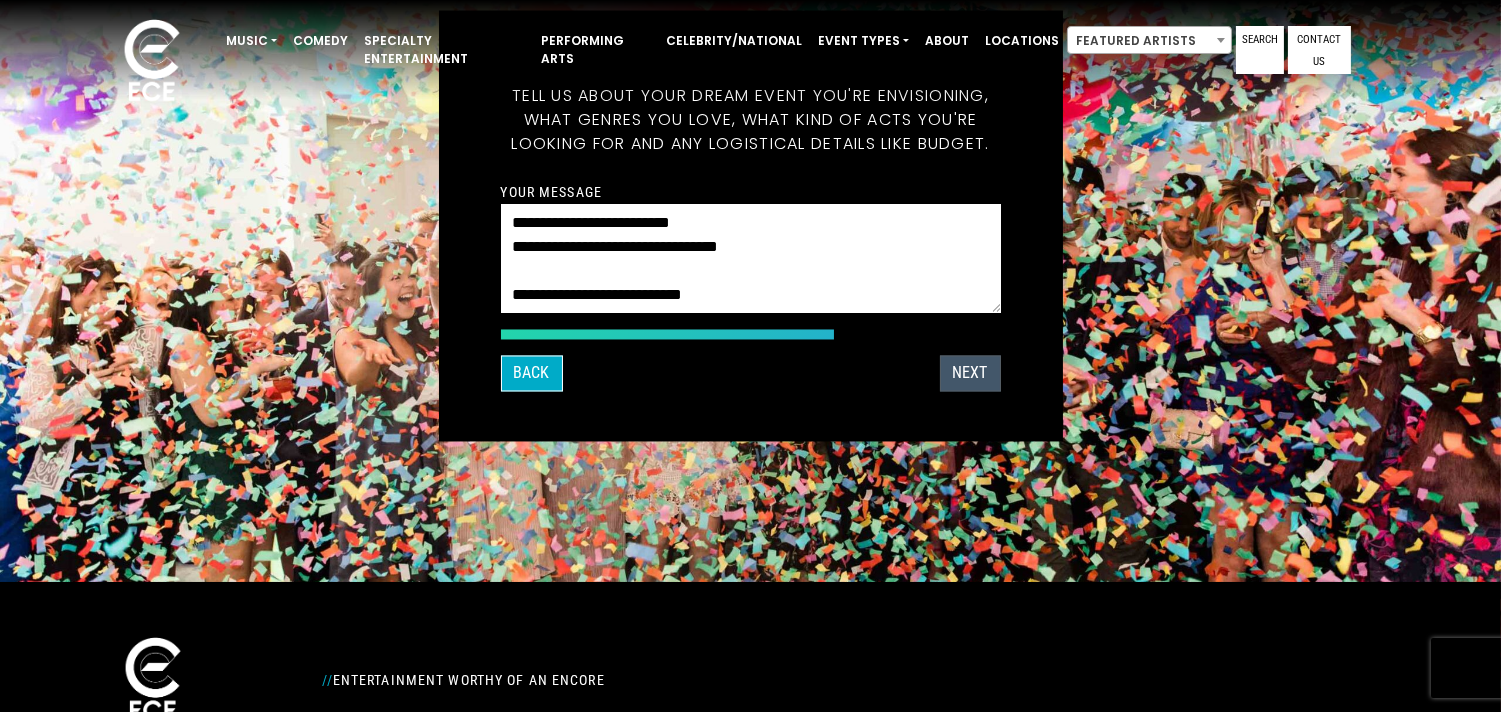 click on "Next" at bounding box center (970, 373) 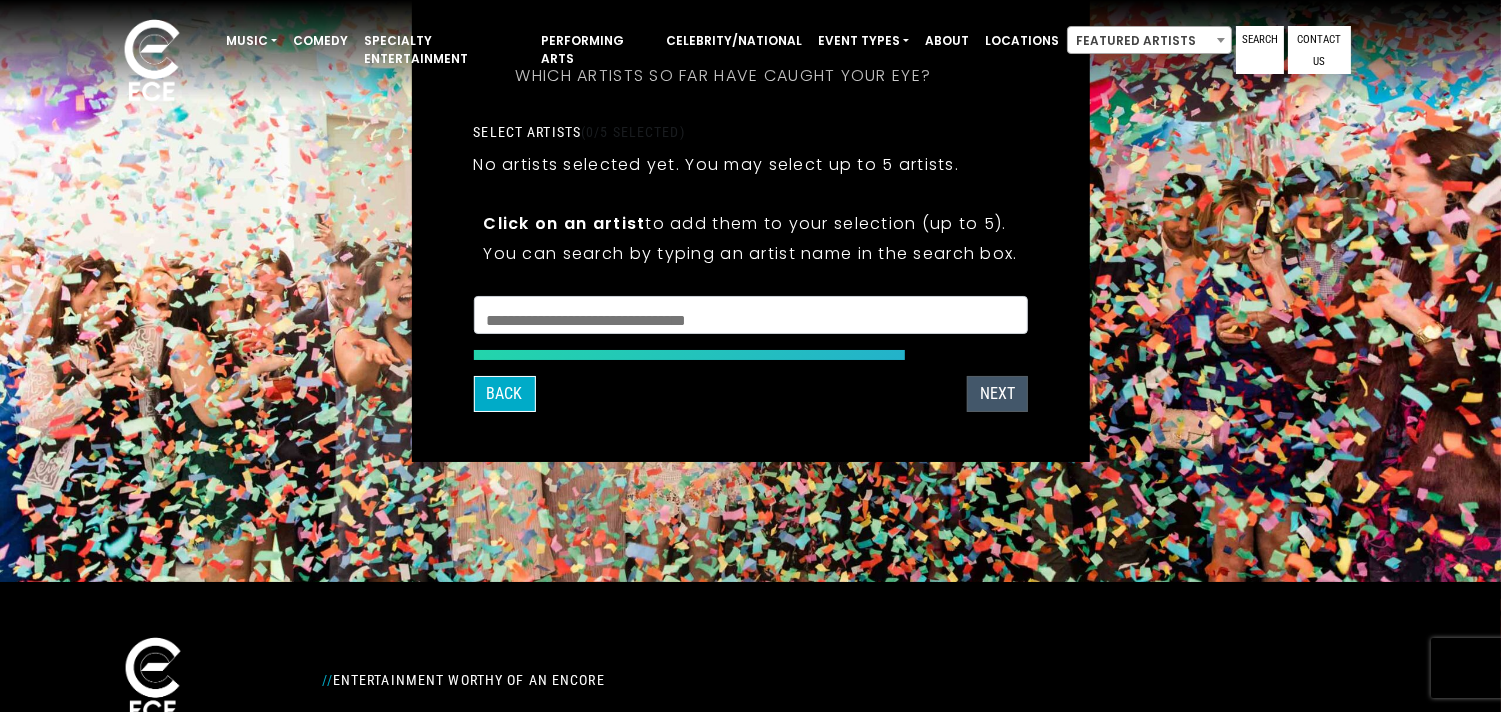 scroll, scrollTop: 110, scrollLeft: 0, axis: vertical 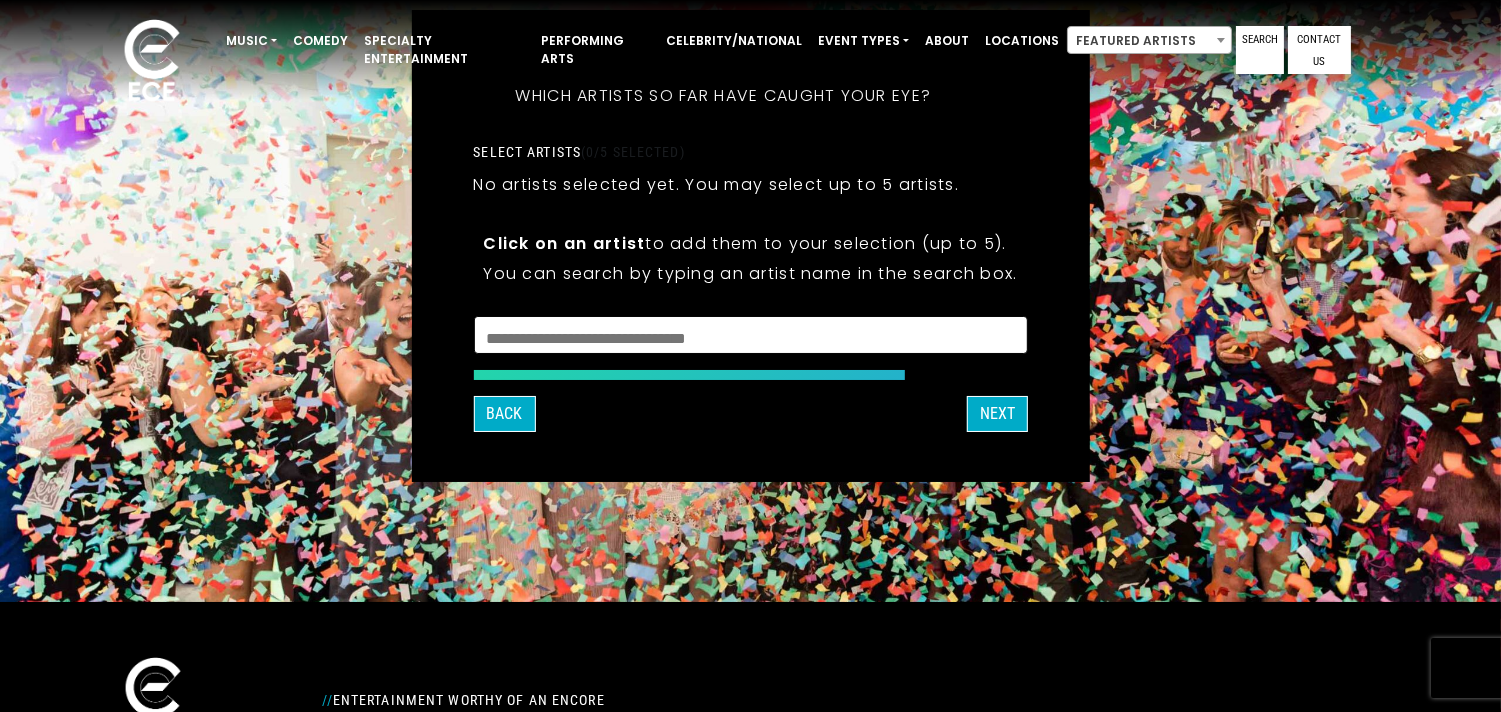 click at bounding box center [750, 335] 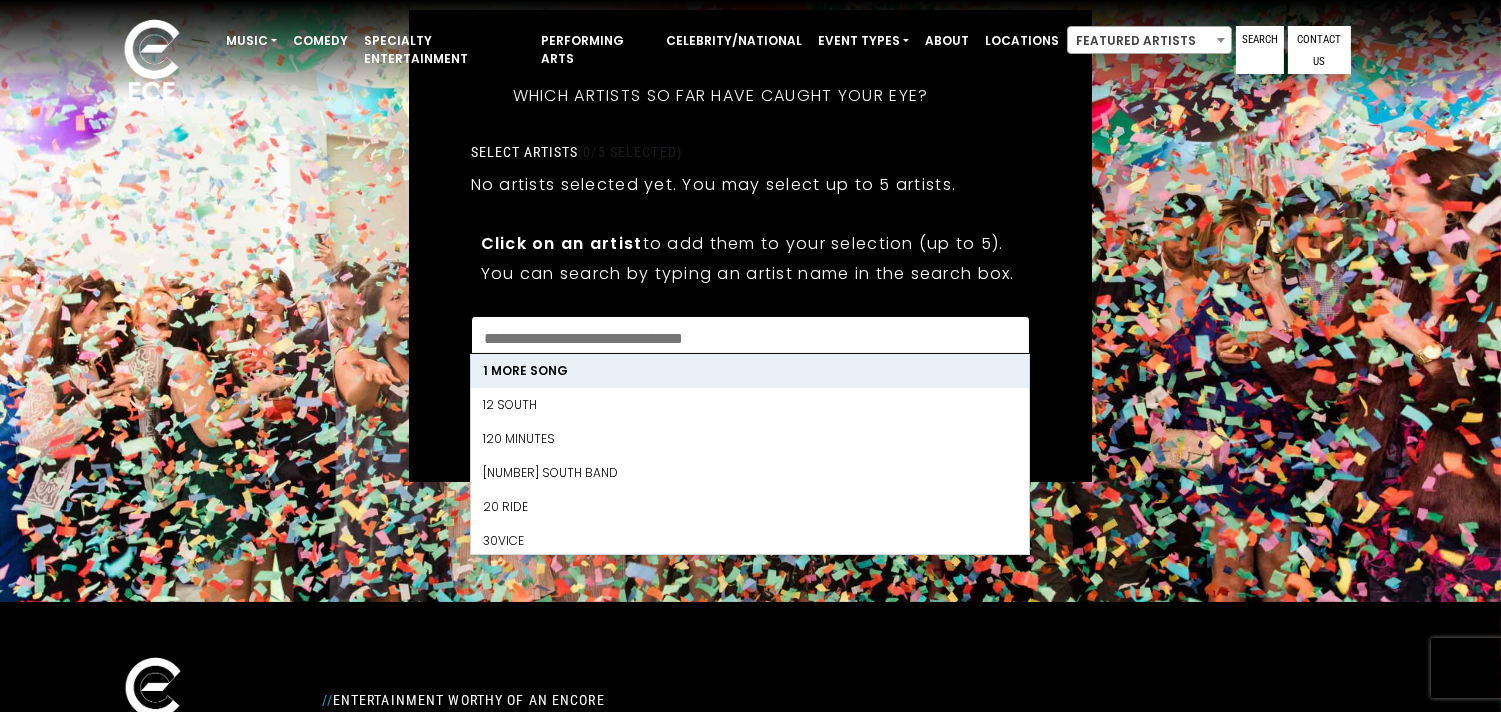 click at bounding box center (751, 338) 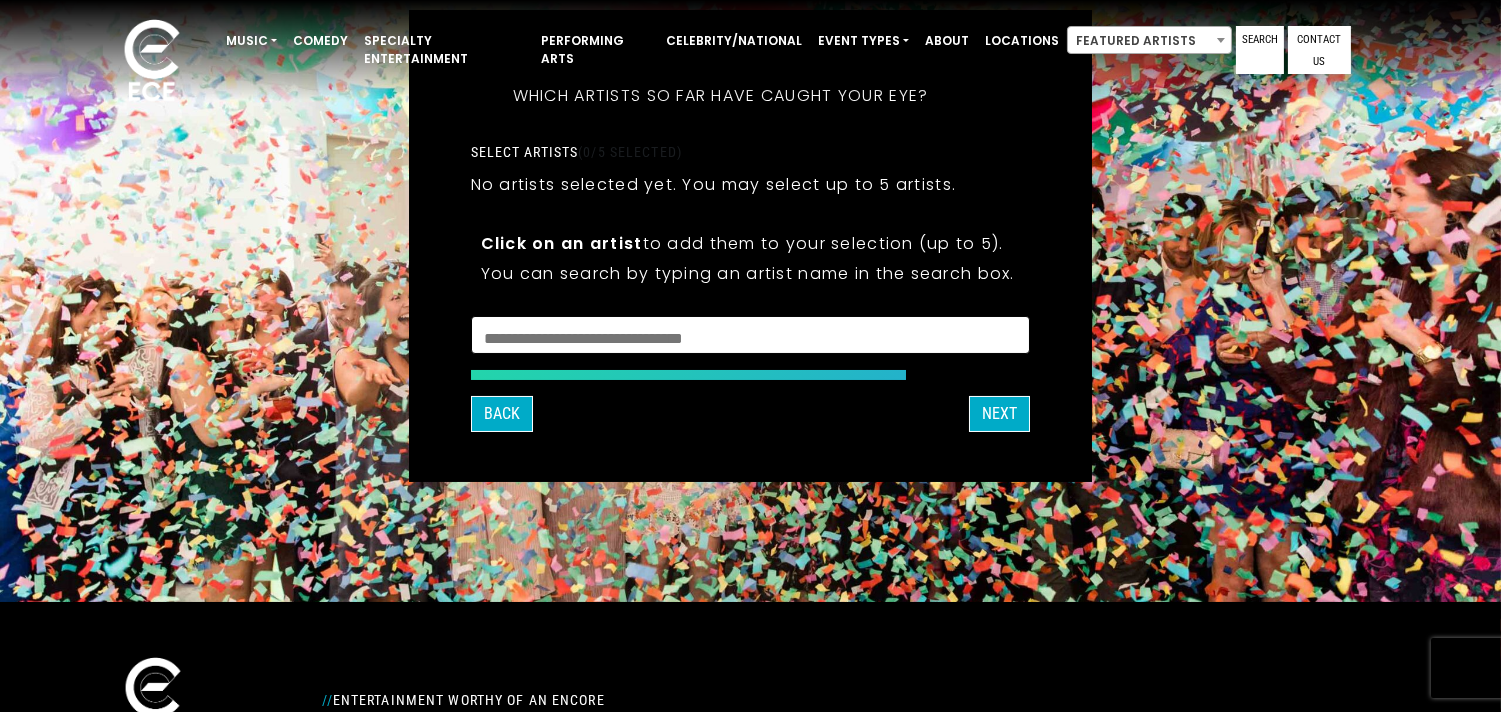 click at bounding box center (751, 338) 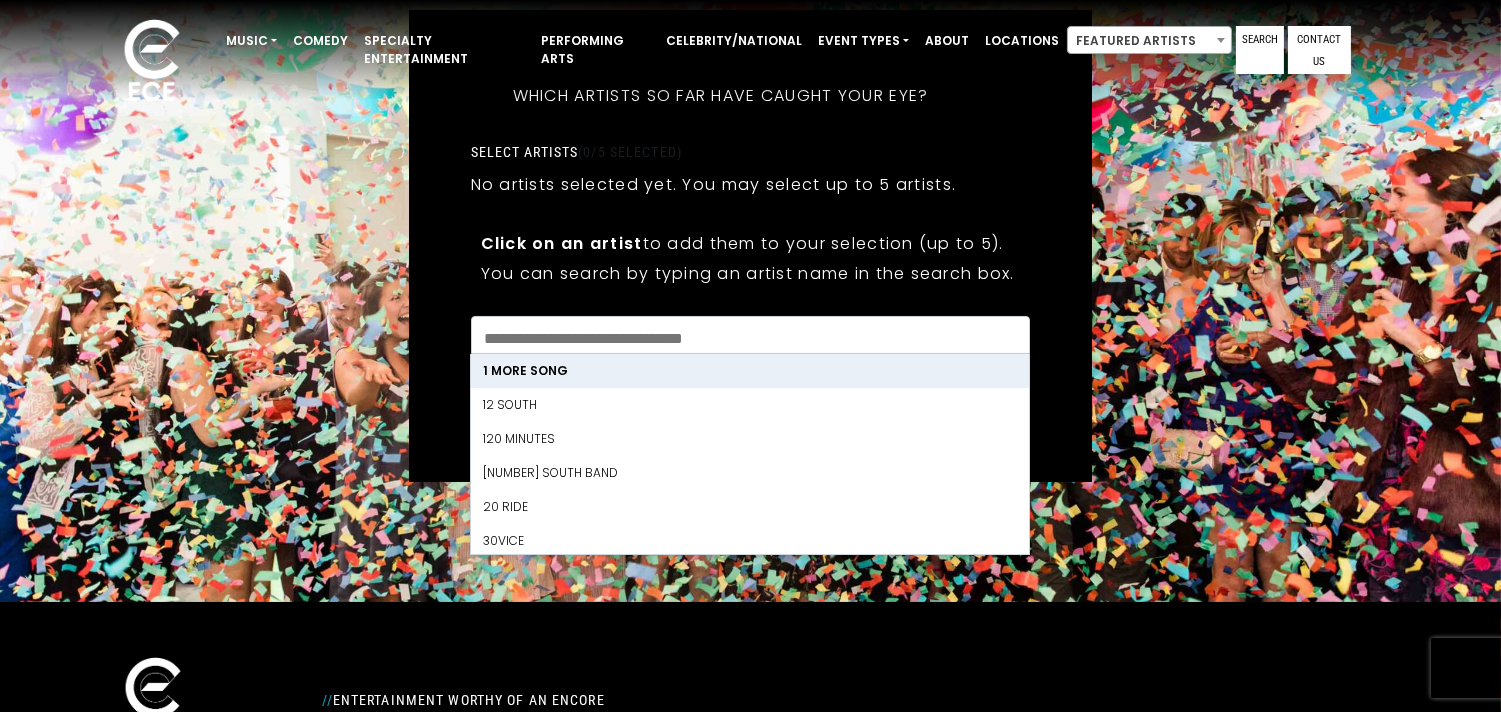 click on "1 More Song" at bounding box center (751, 371) 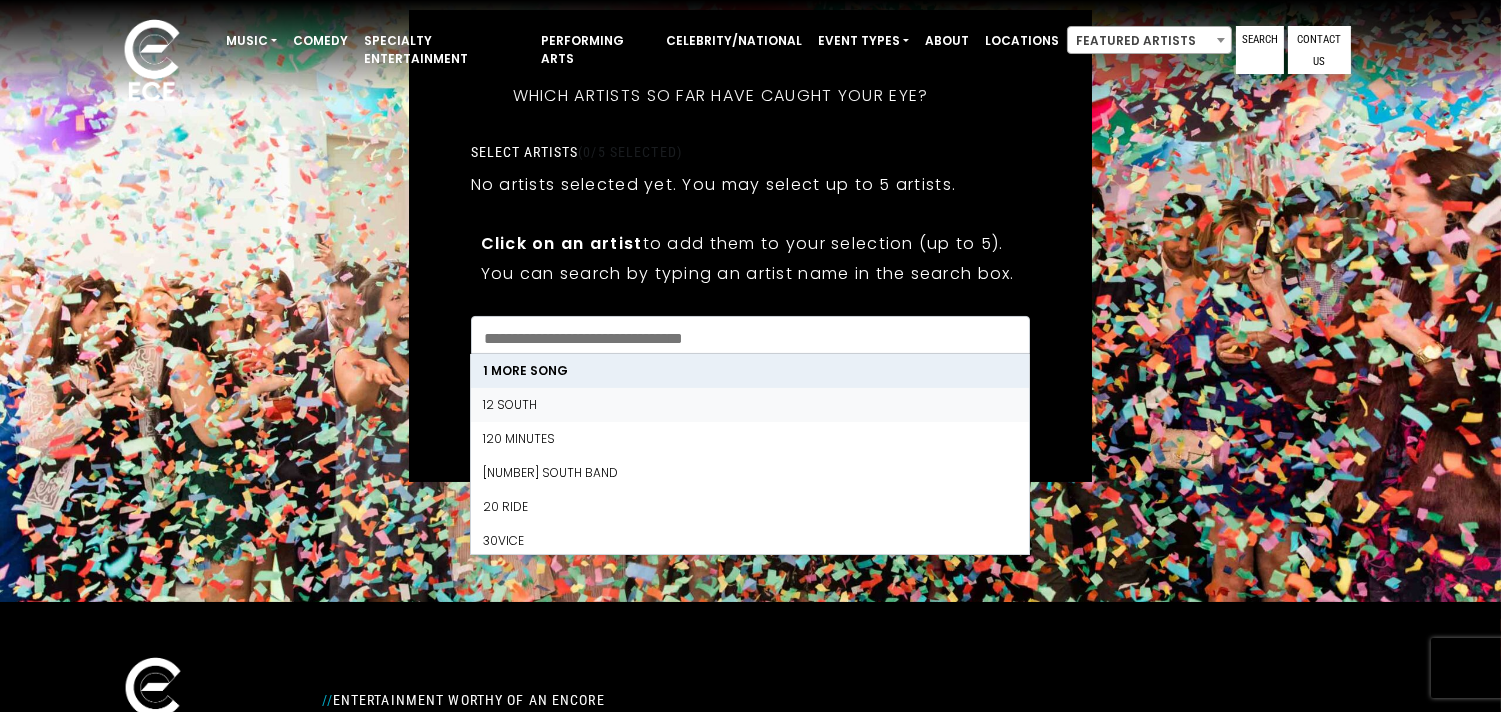 select on "**********" 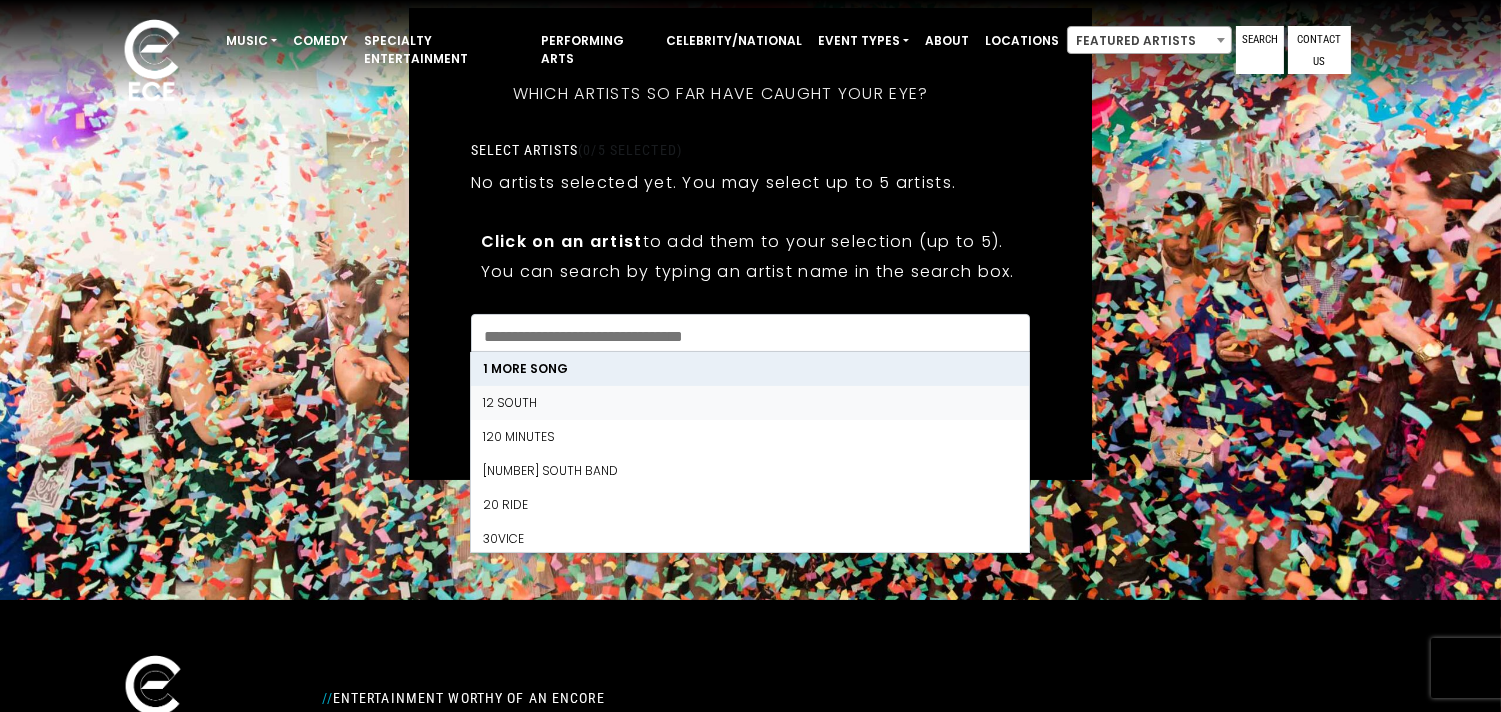 scroll, scrollTop: 18, scrollLeft: 0, axis: vertical 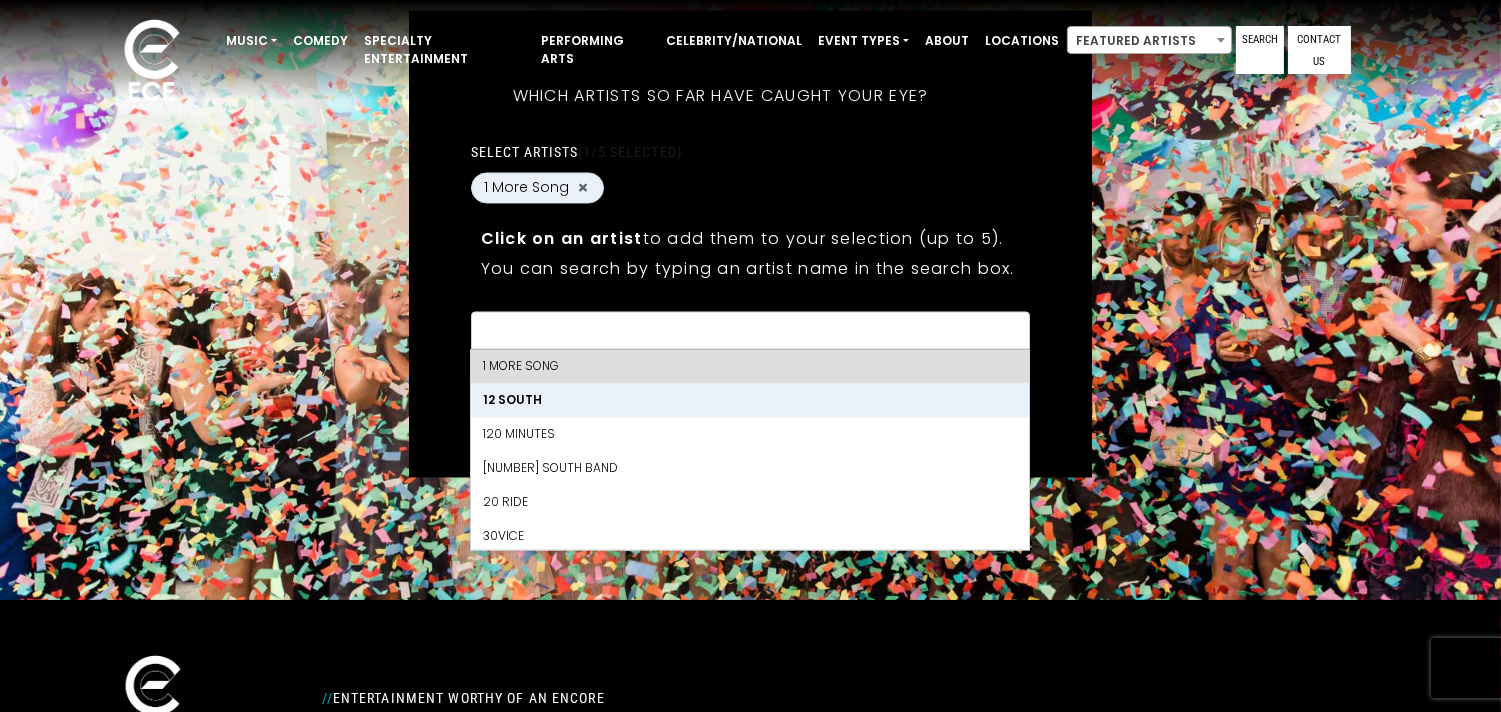 click on "What's your first and last name?
Thanks  [FIRST], ! What's your email and the best number to reach you at?
Great! Now tell us a little about your event.
What kind of event is it?
Let's get some names for the wedding:
*" at bounding box center [750, 244] 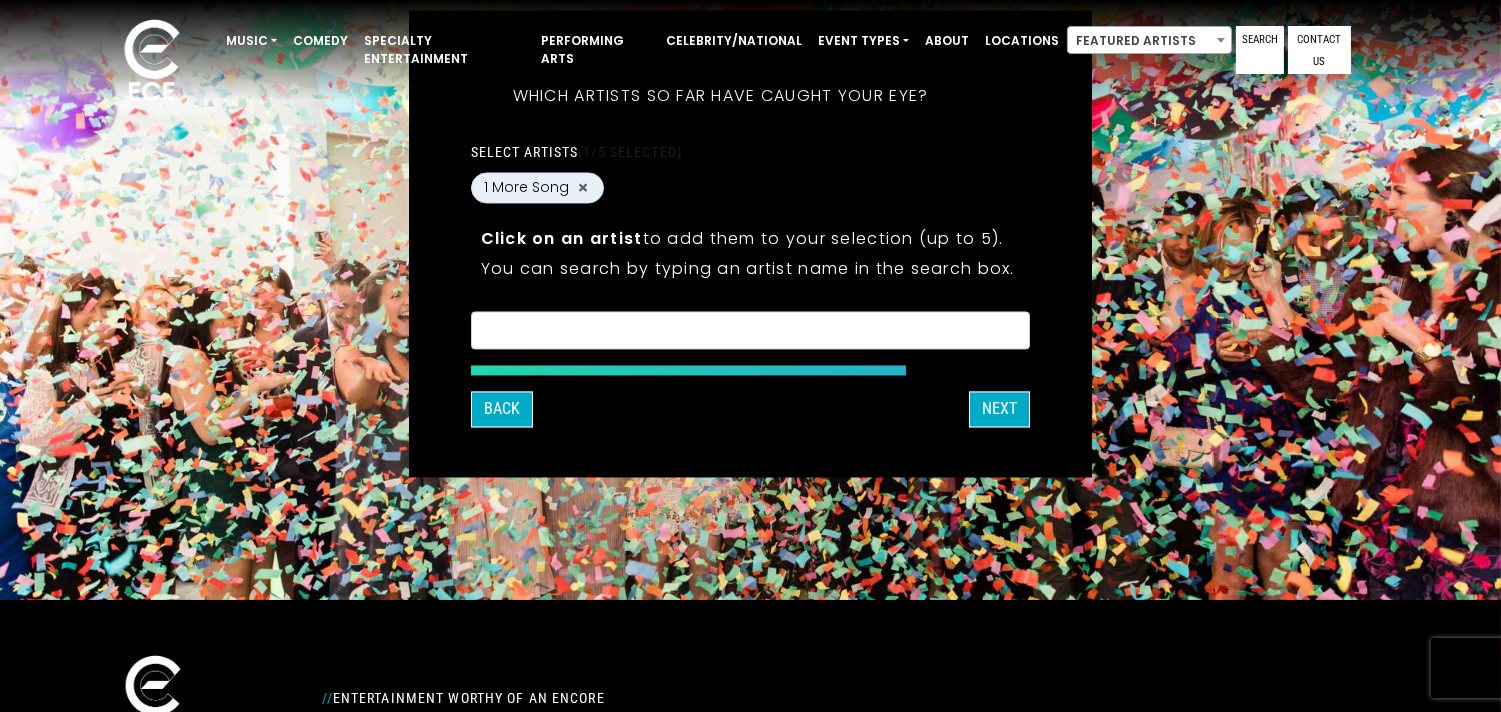 click on "What's your first and last name?
Thanks  [PERSON], ! What's your email and the best number to reach you at?
Great! Now tell us a little about your event.
What kind of event is it?
Let's get some names for the wedding:
Which artists so far have caught your eye?
*" at bounding box center (751, 244) 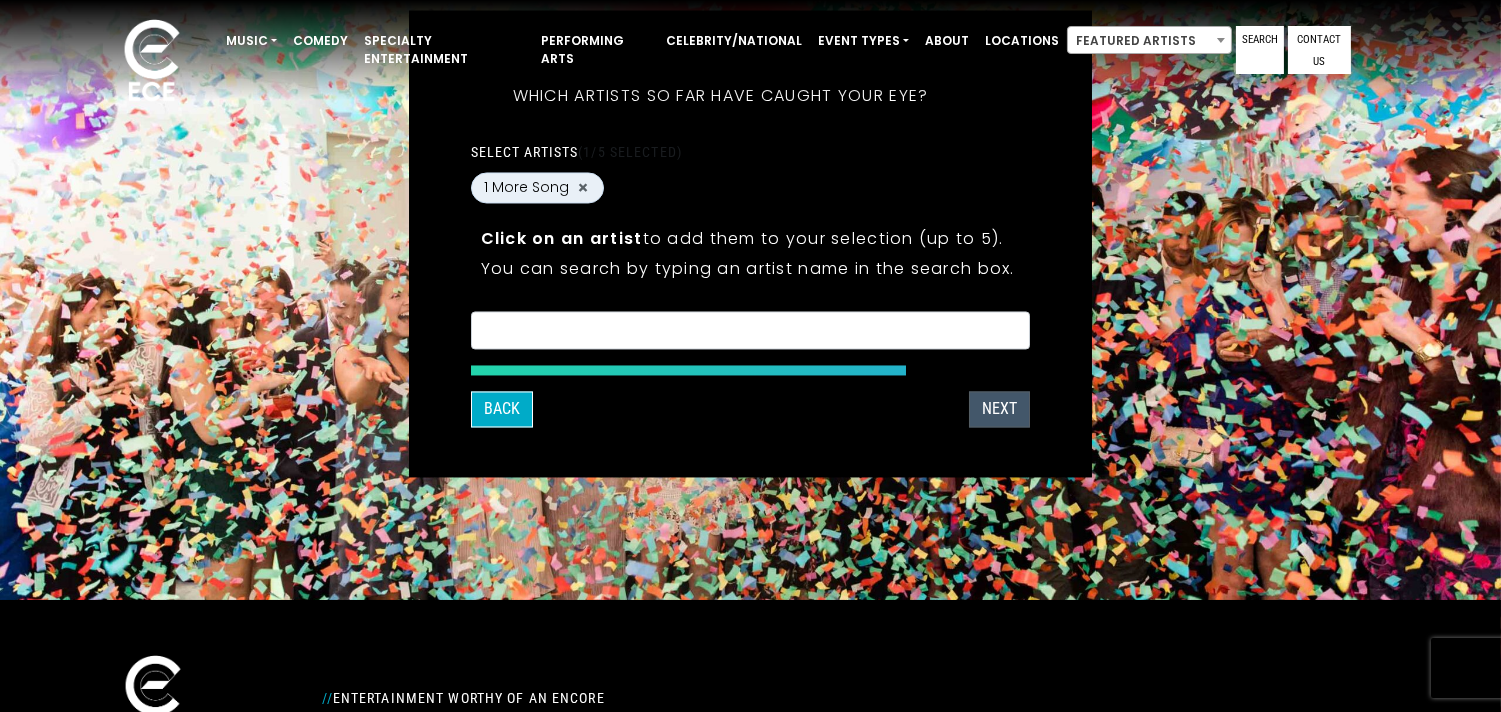 click on "Next" at bounding box center (999, 410) 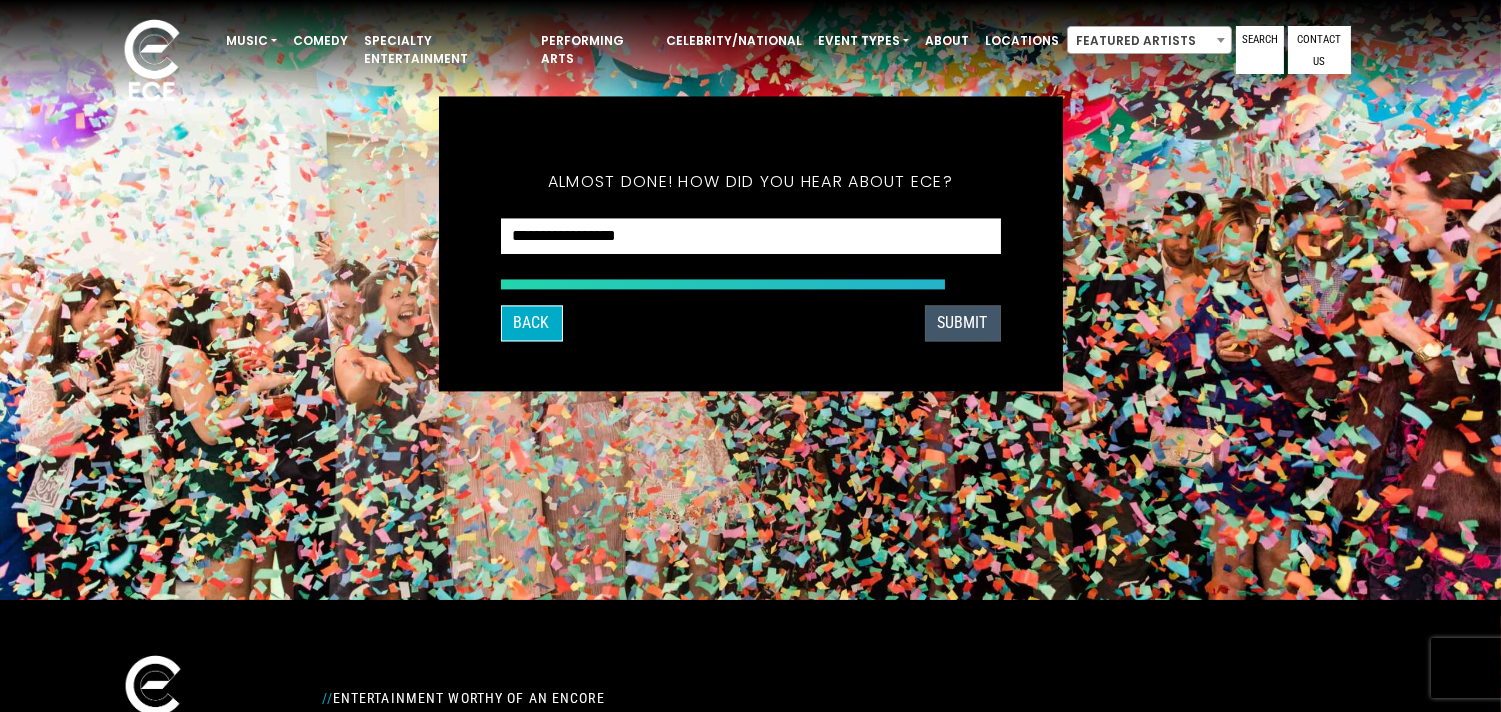 scroll, scrollTop: 198, scrollLeft: 0, axis: vertical 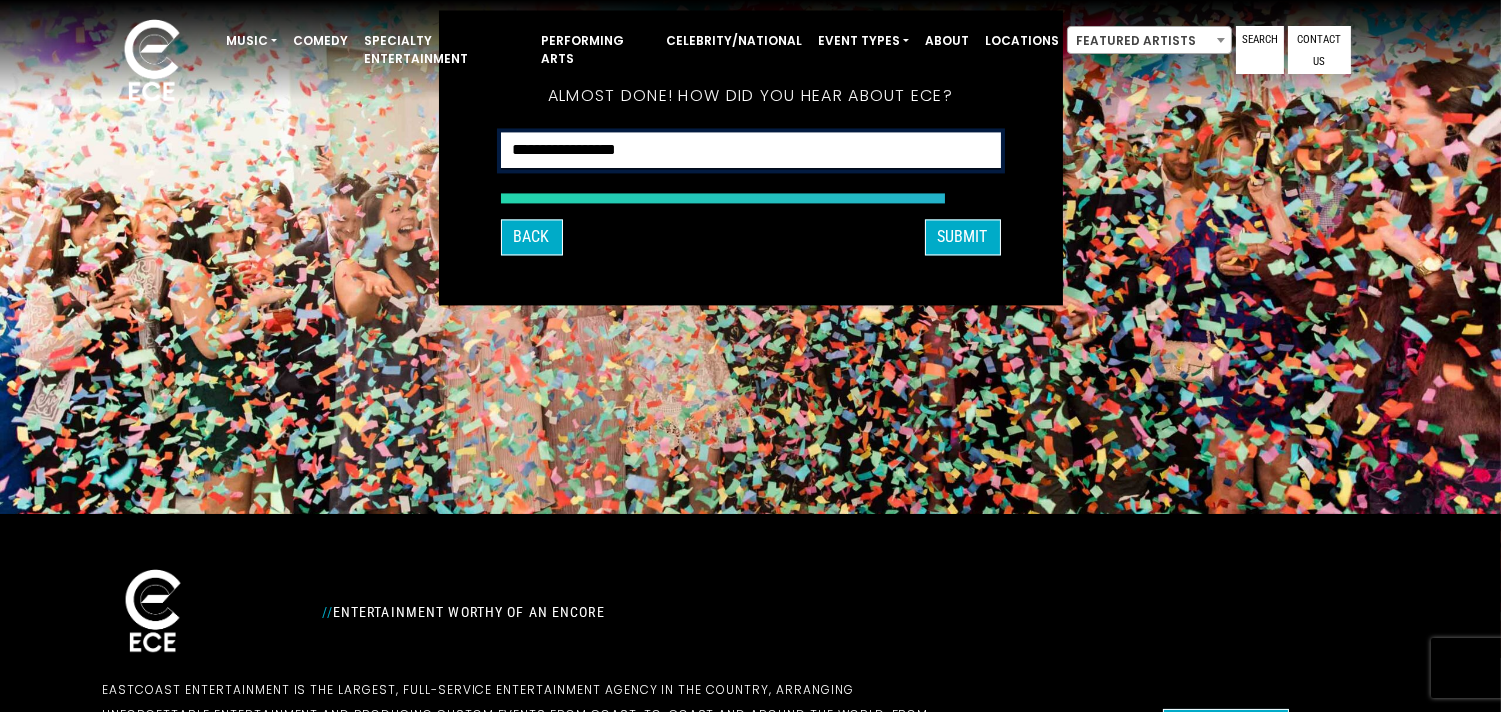 click on "**********" at bounding box center (751, 150) 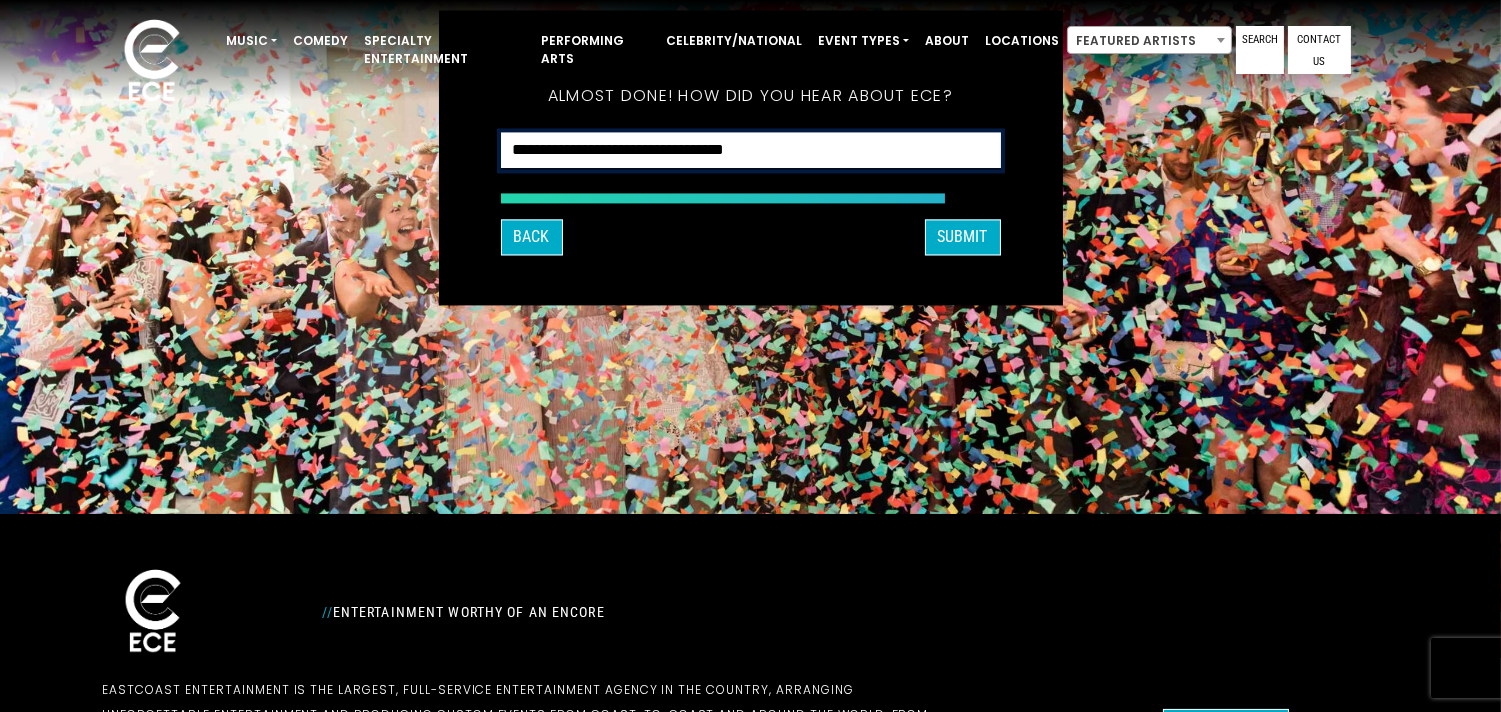 click on "**********" at bounding box center (751, 150) 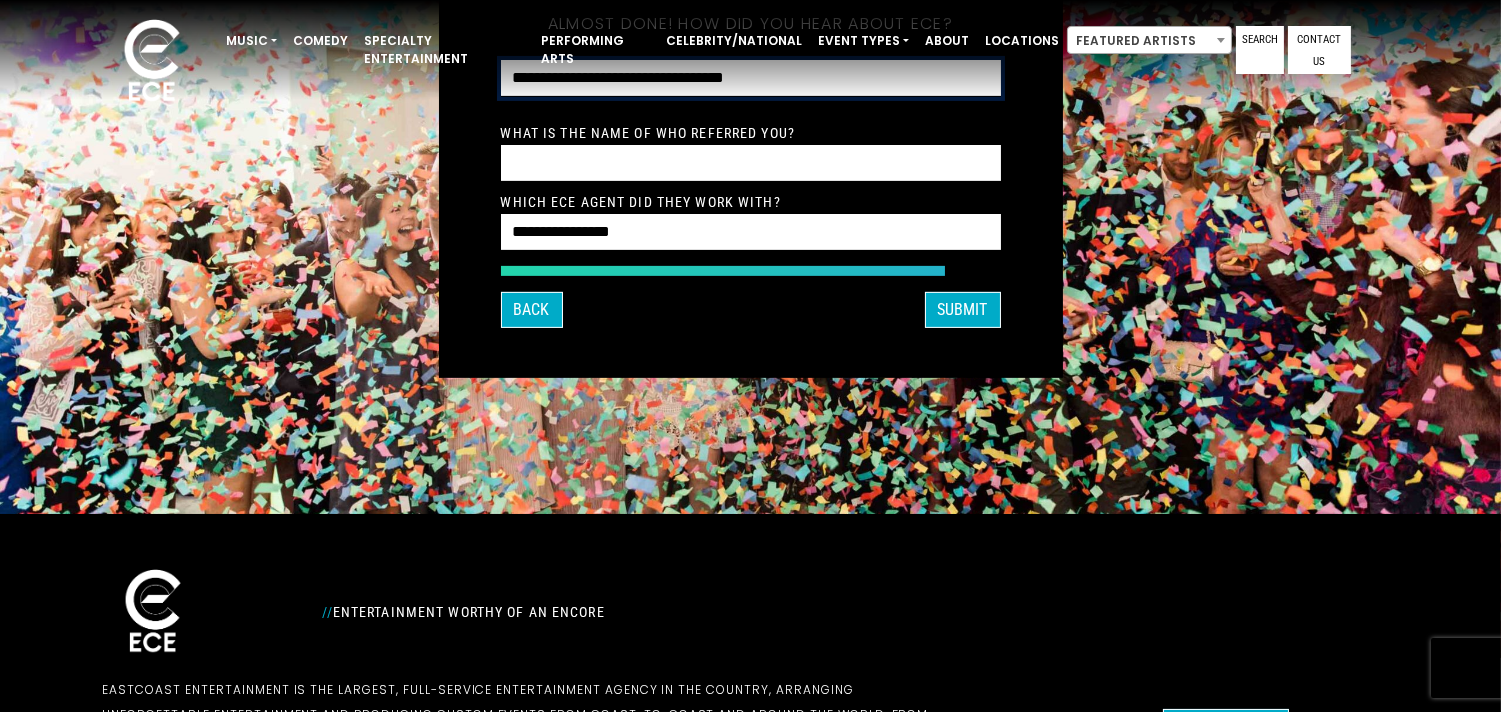 scroll, scrollTop: 125, scrollLeft: 0, axis: vertical 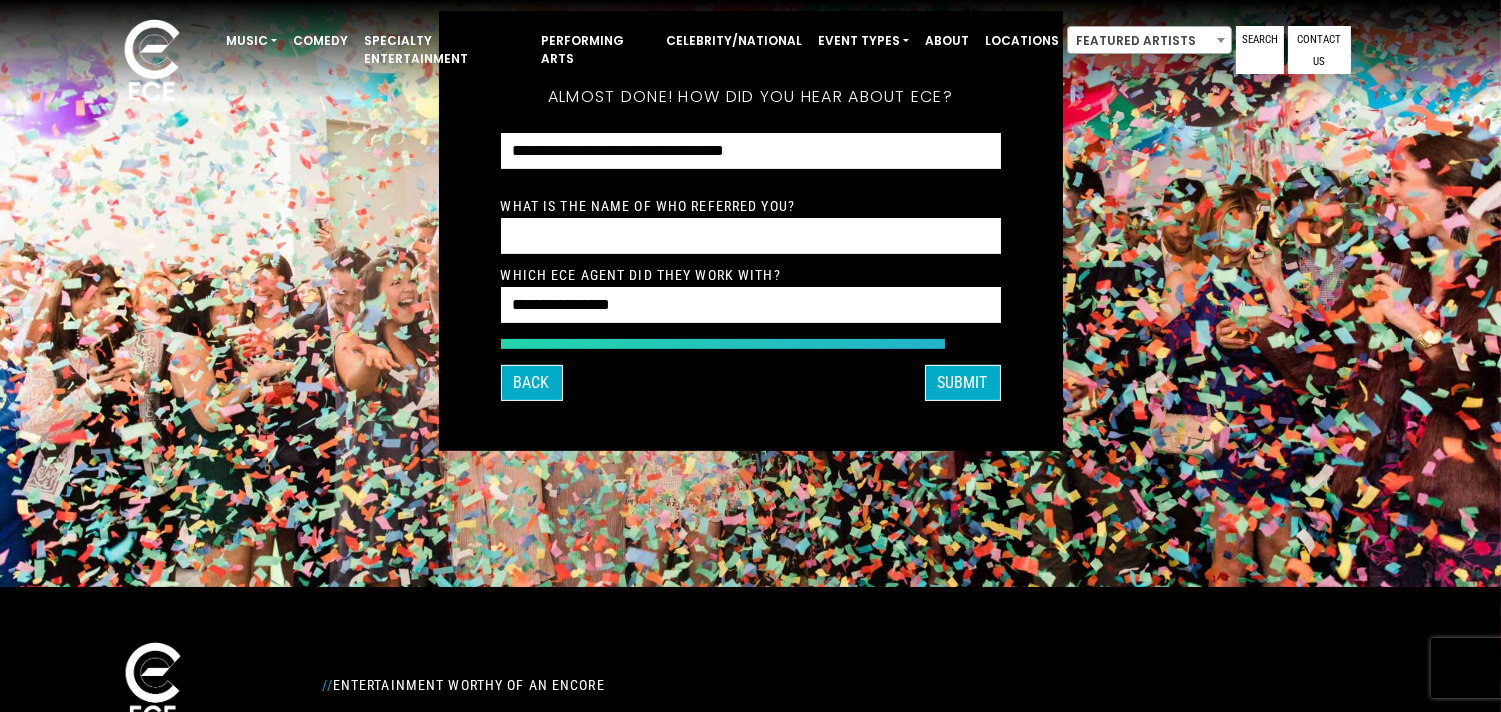 click on "**********" at bounding box center (751, 259) 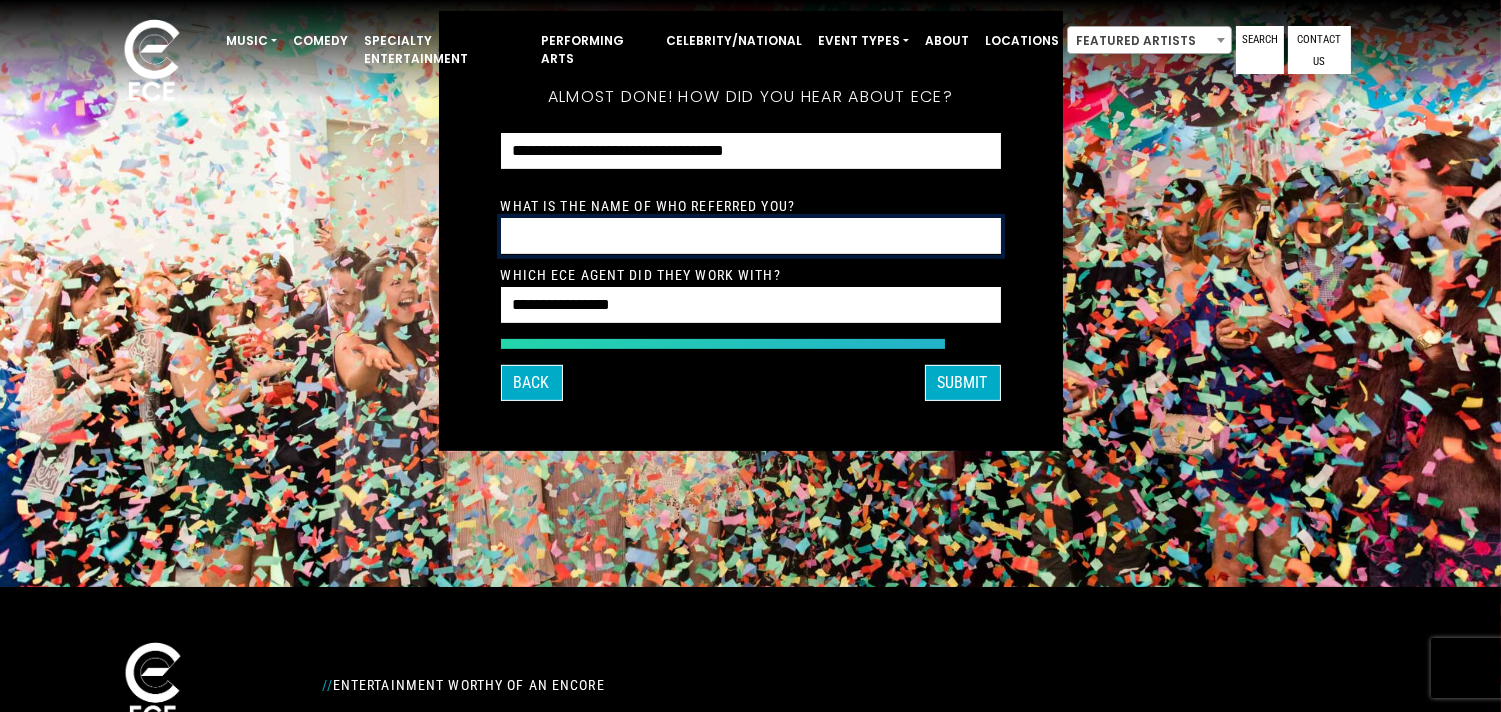 drag, startPoint x: 715, startPoint y: 244, endPoint x: 706, endPoint y: 204, distance: 41 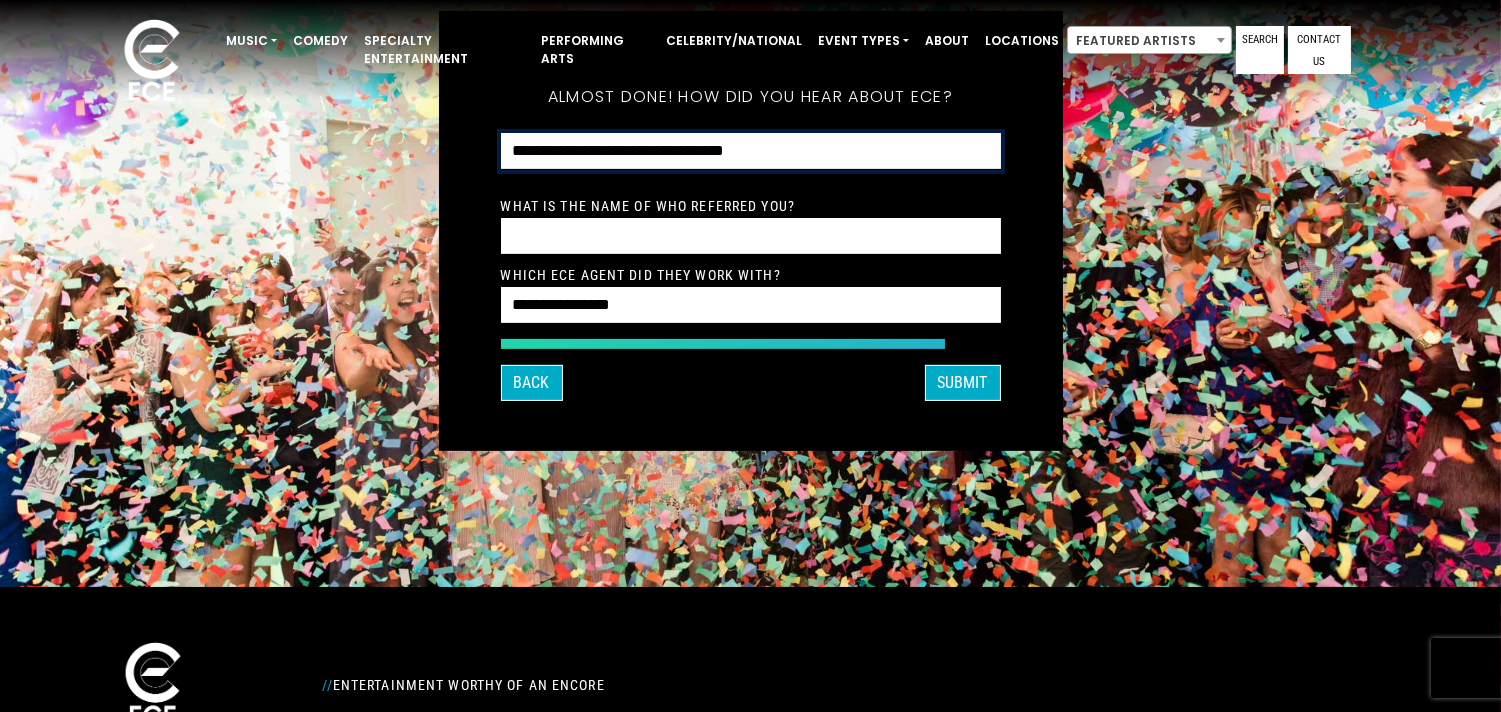 click on "**********" at bounding box center (751, 151) 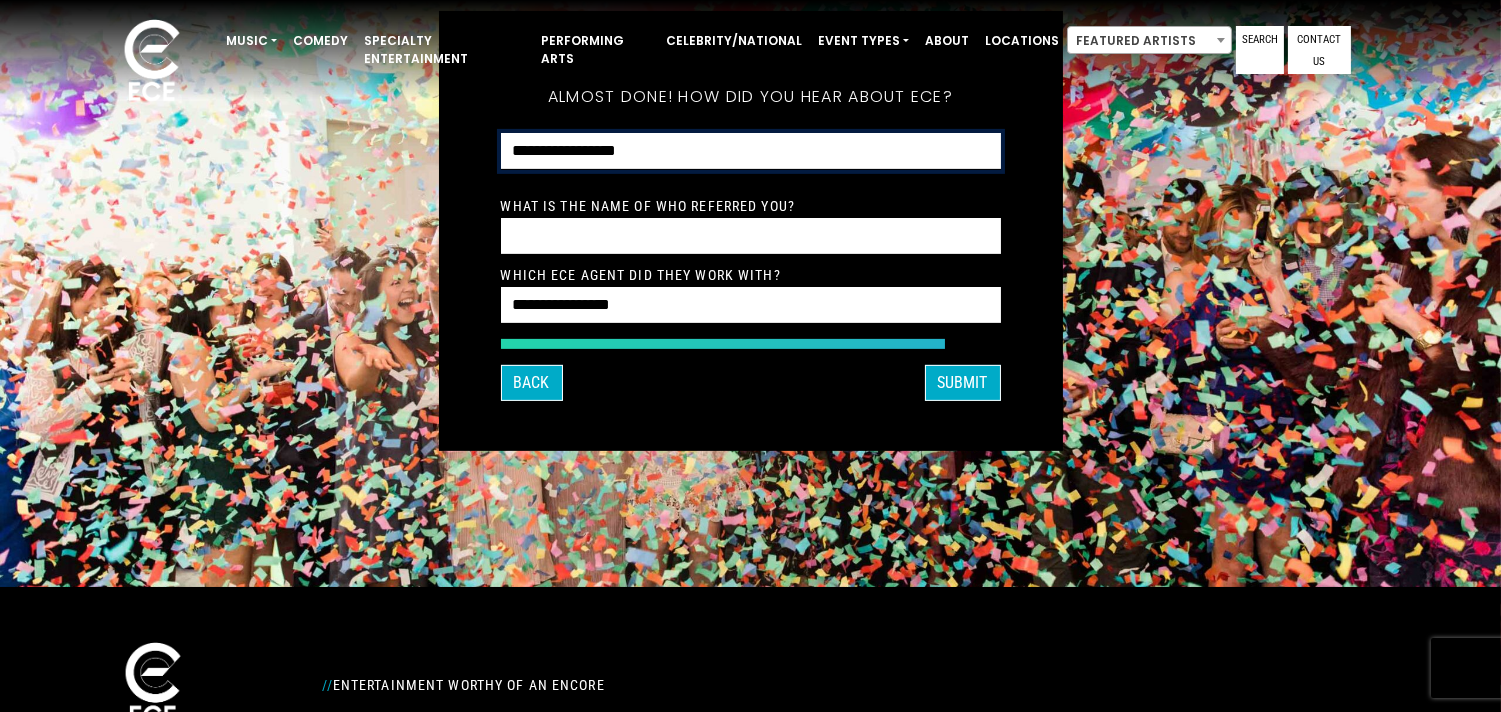 click on "**********" at bounding box center (751, 151) 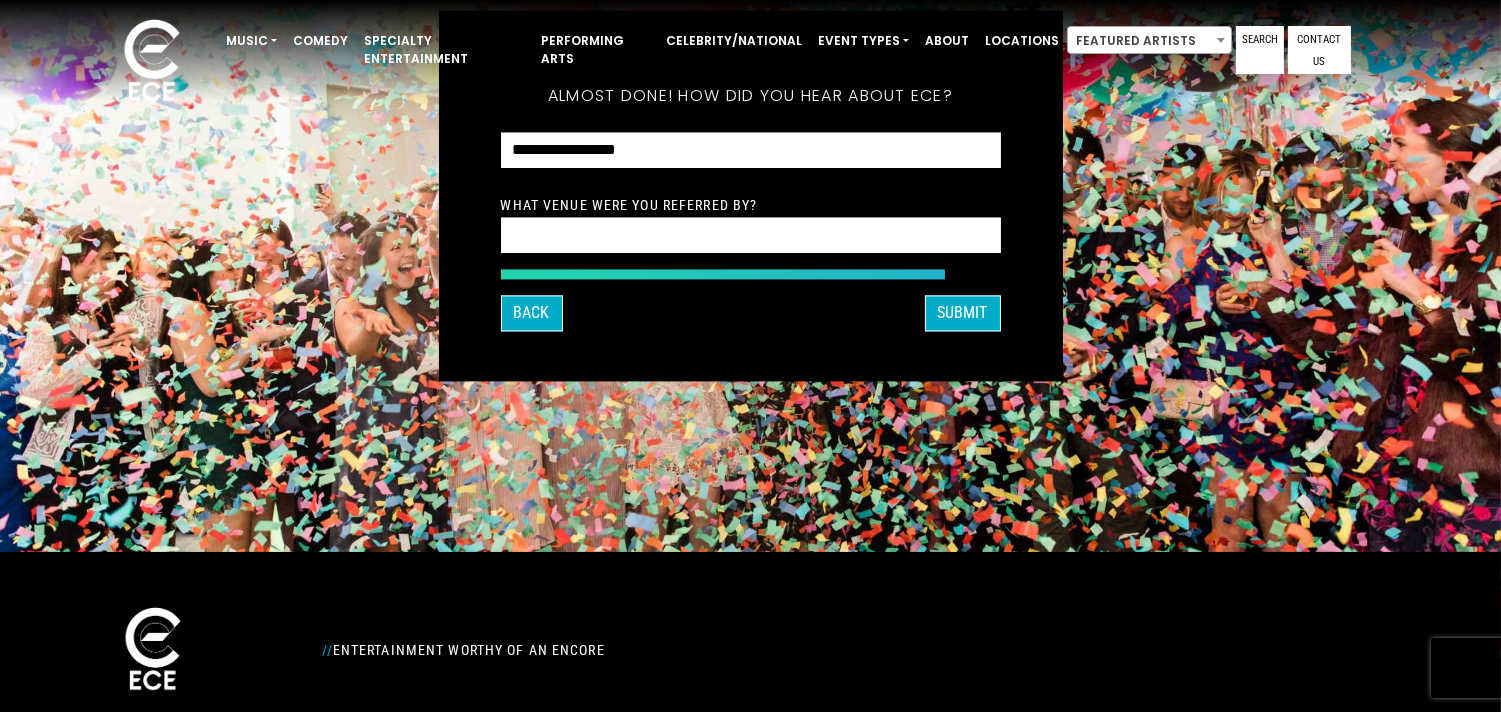 click on "What venue were you referred by?" at bounding box center [751, 224] 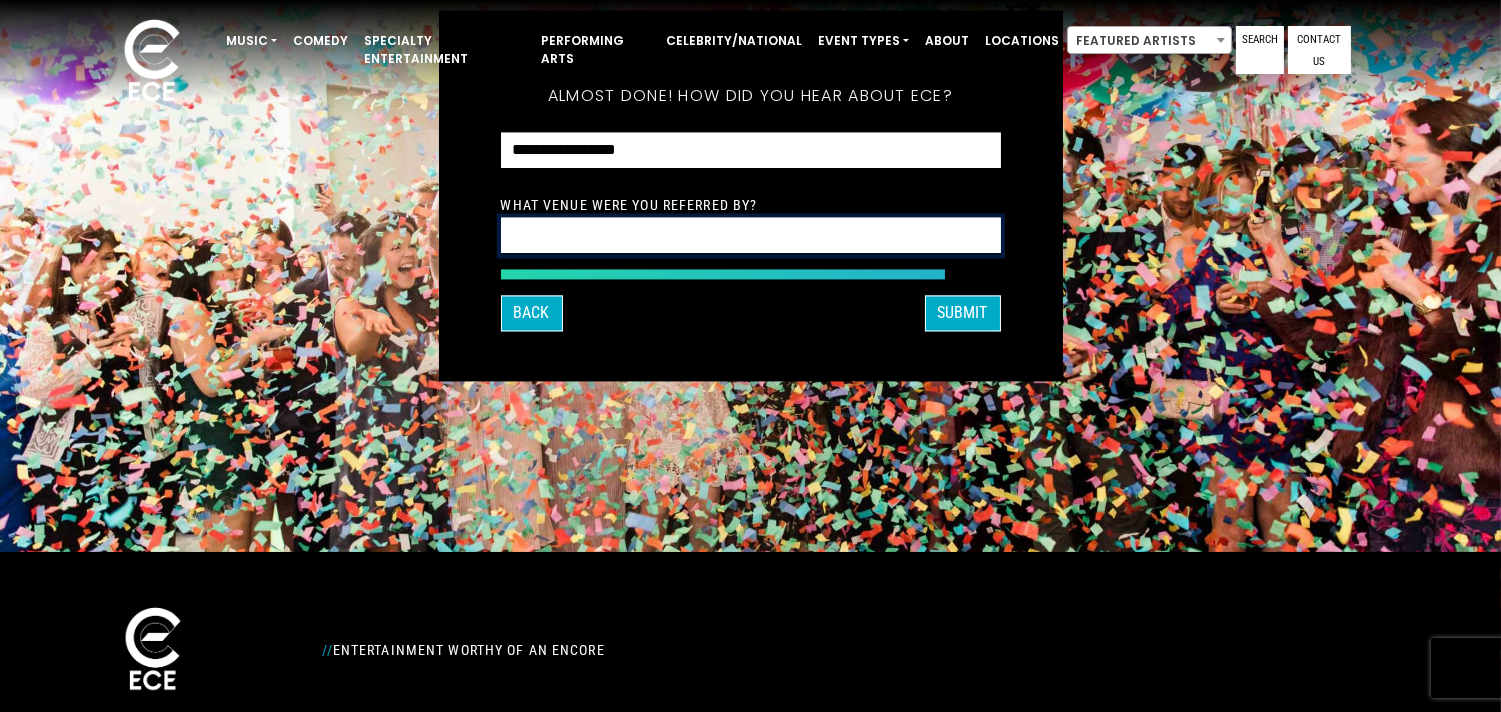 click at bounding box center (751, 236) 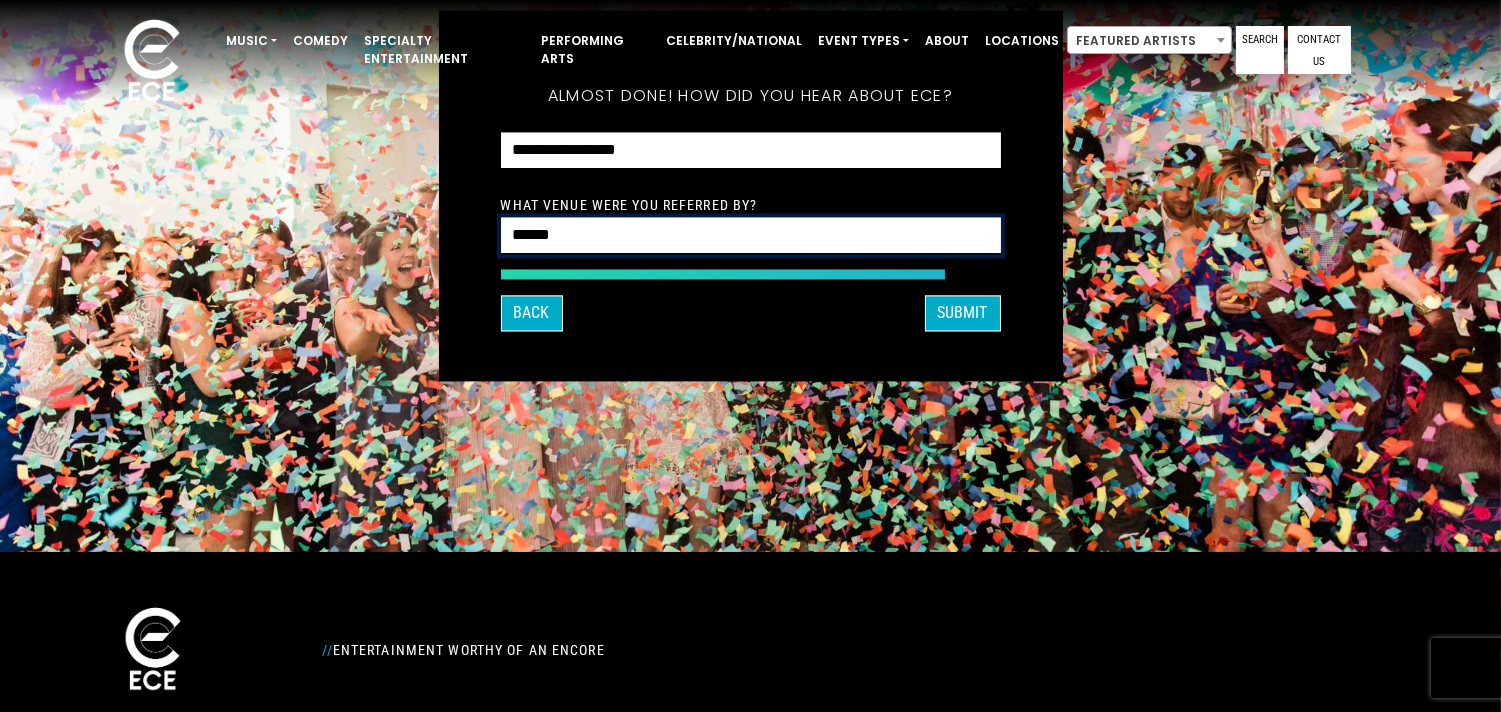 type on "******" 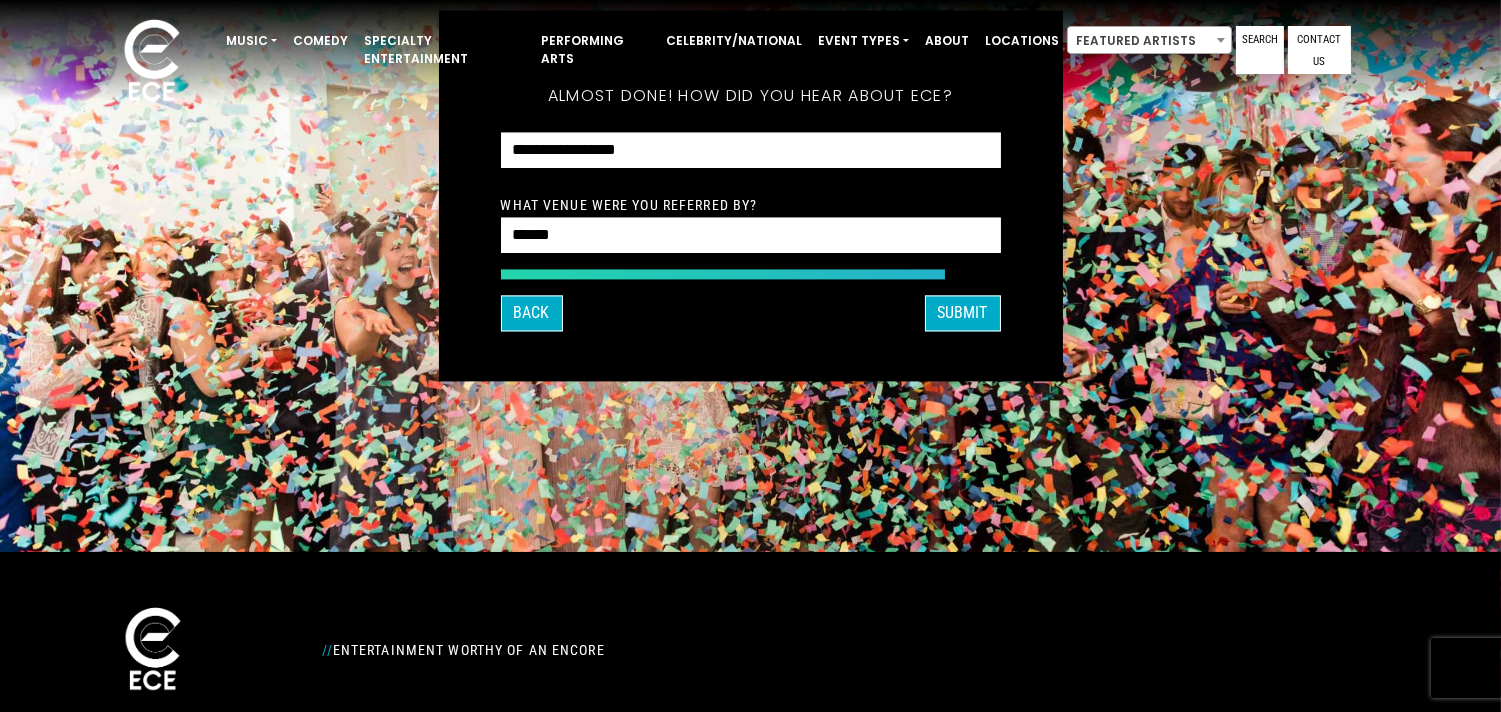 click on "SUBMIT" at bounding box center (963, 314) 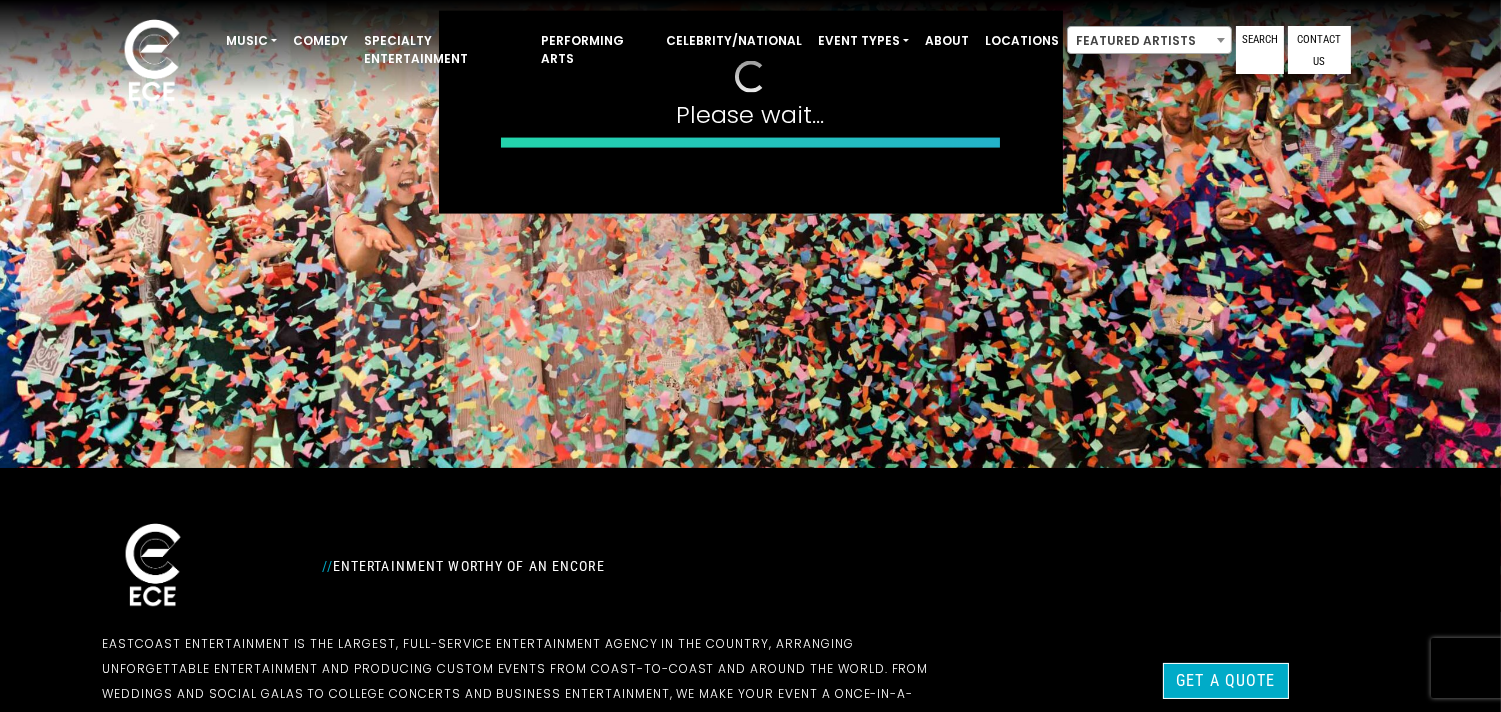 scroll, scrollTop: 250, scrollLeft: 0, axis: vertical 